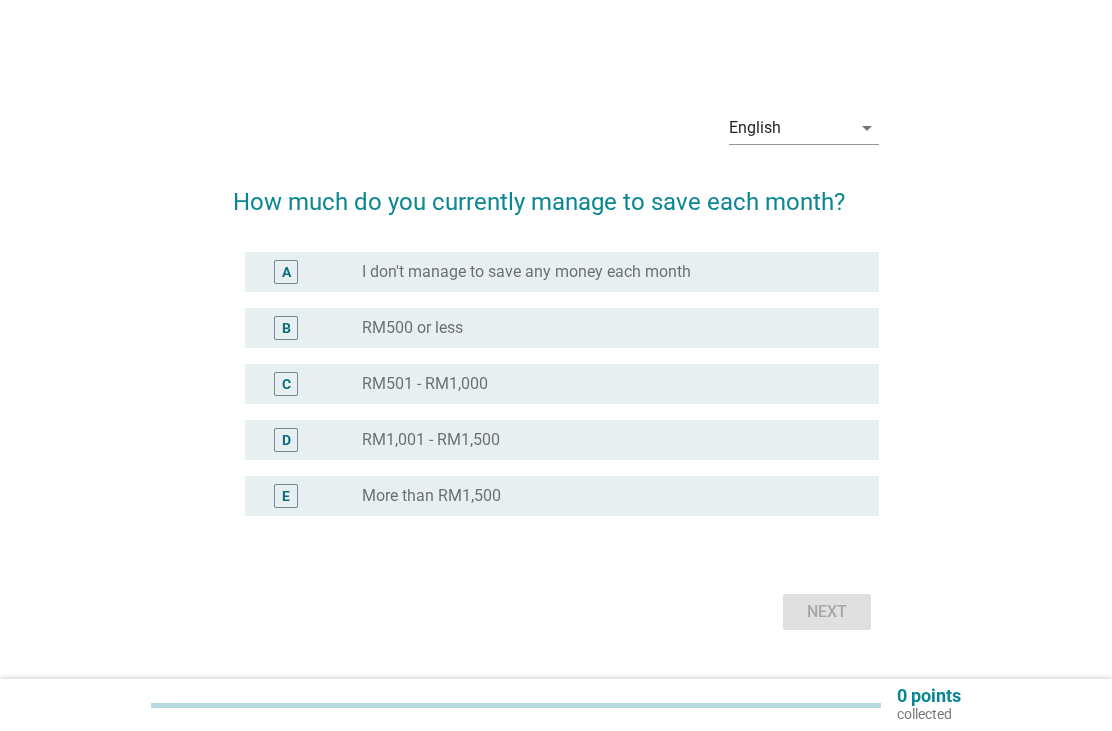 scroll, scrollTop: 0, scrollLeft: 0, axis: both 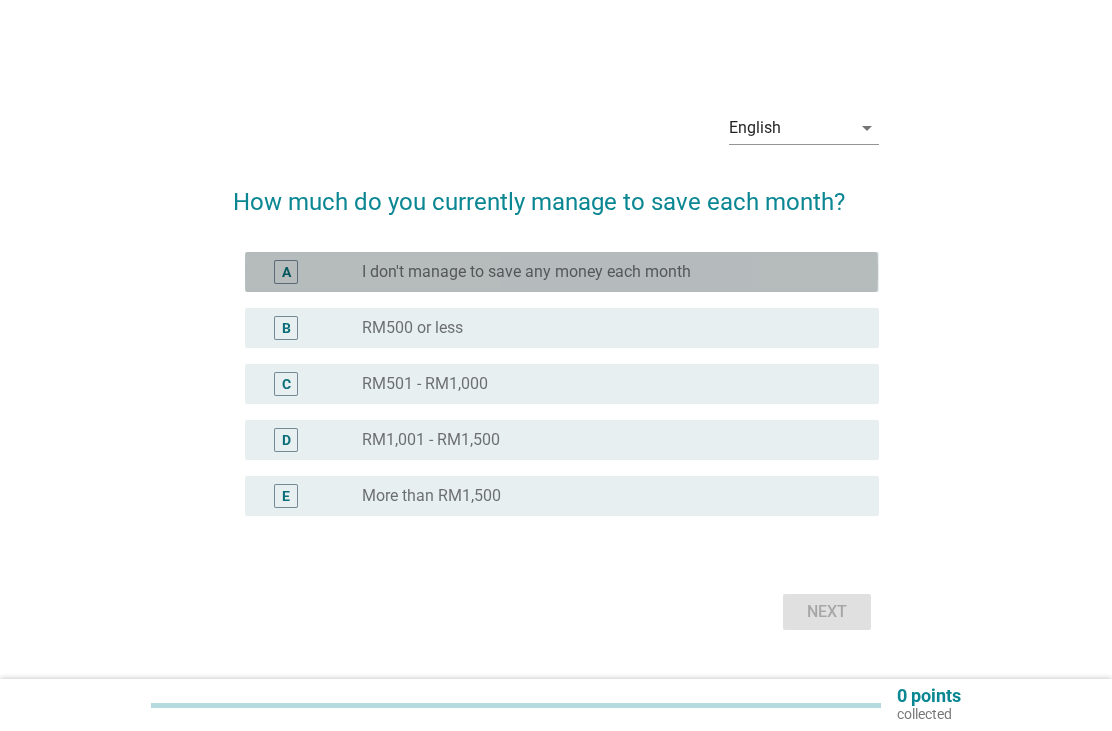 click on "radio_button_unchecked I don't manage to save any money each month" at bounding box center (604, 272) 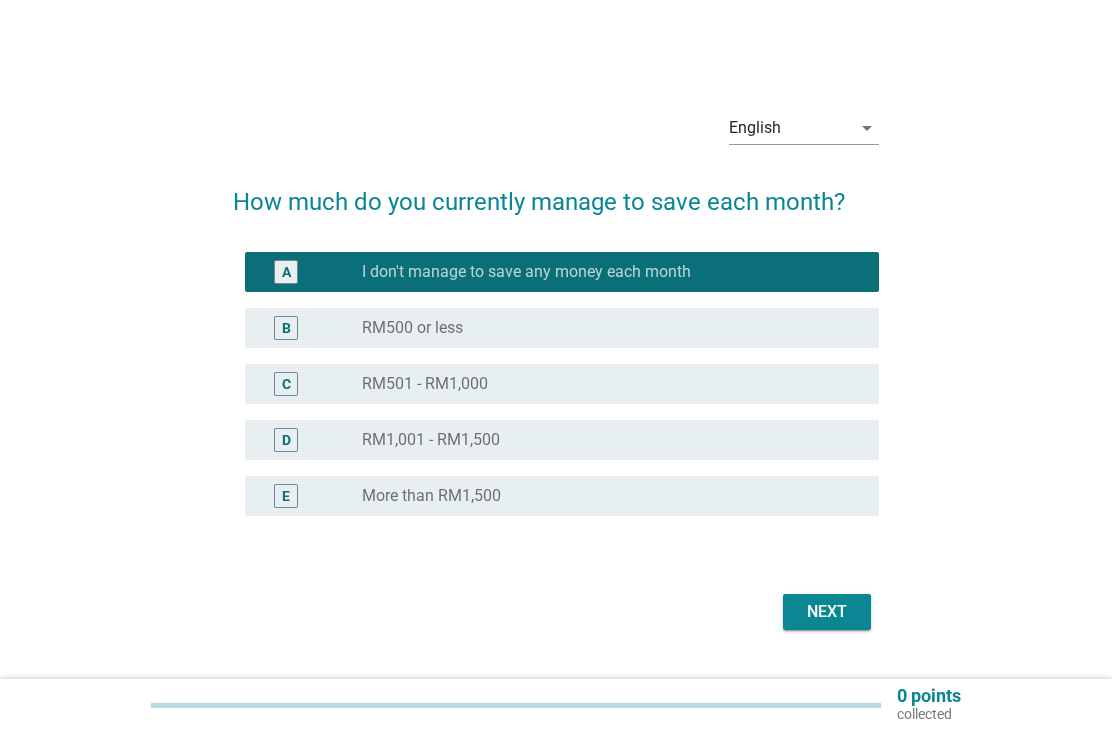 click on "Next" at bounding box center (827, 612) 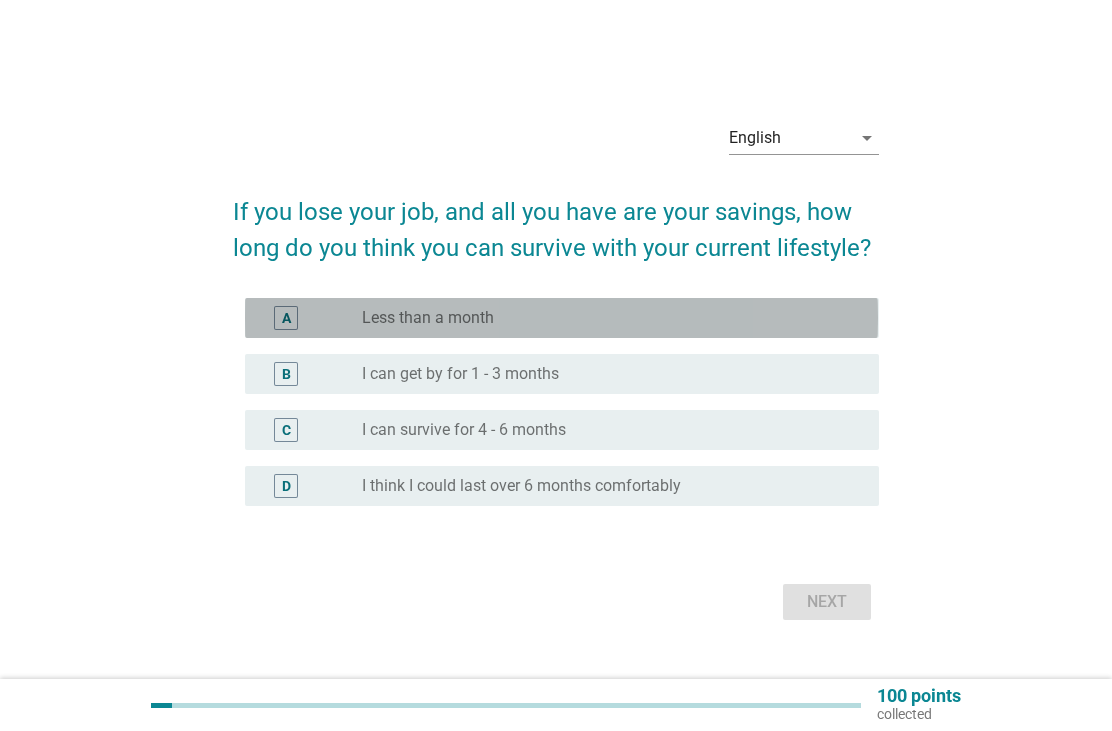click on "radio_button_unchecked Less than a month" at bounding box center (604, 318) 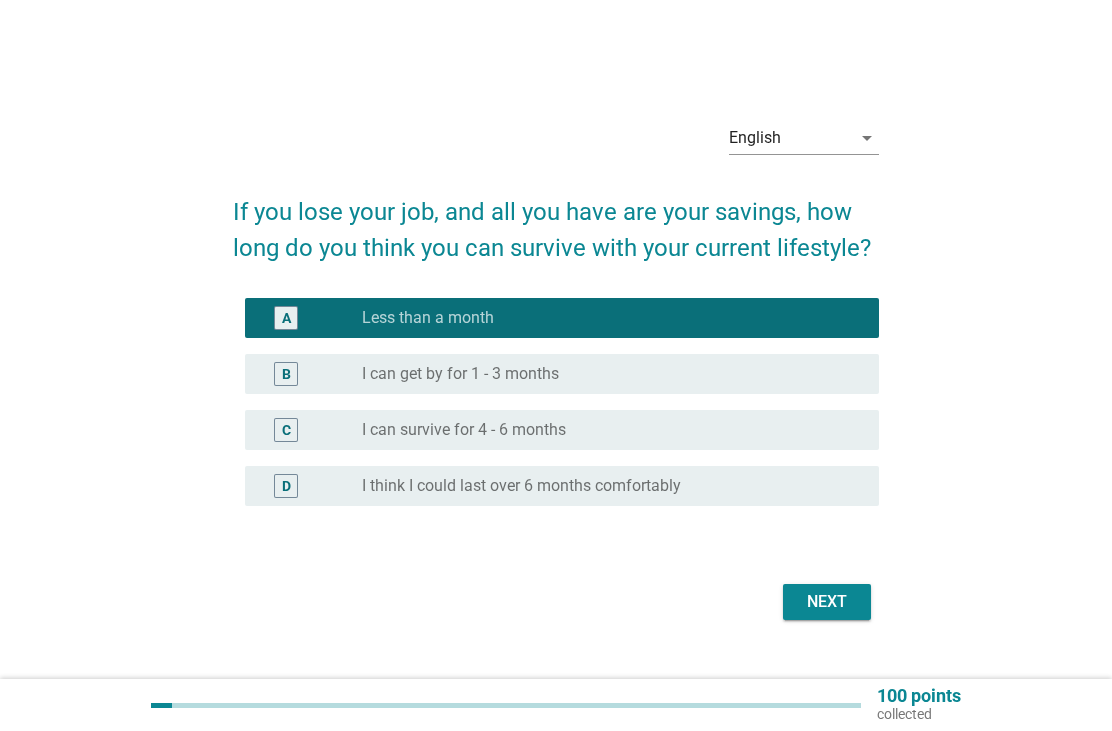 click on "Next" at bounding box center [827, 602] 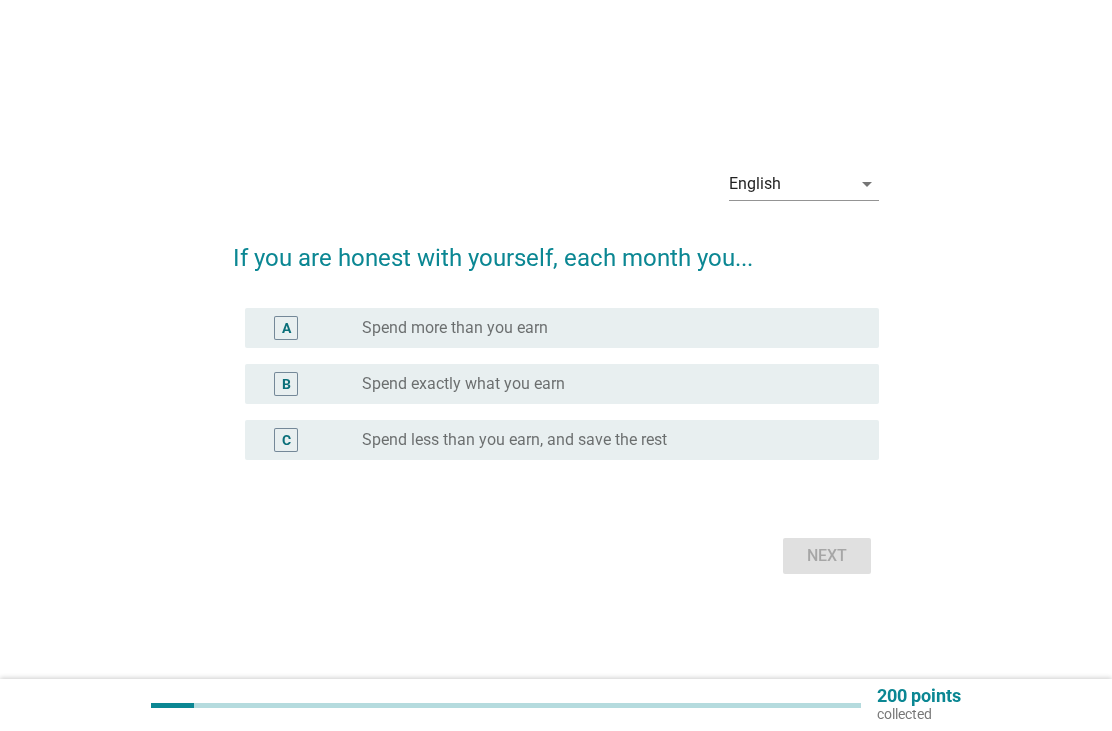 click on "radio_button_unchecked Spend more than you earn" at bounding box center (604, 328) 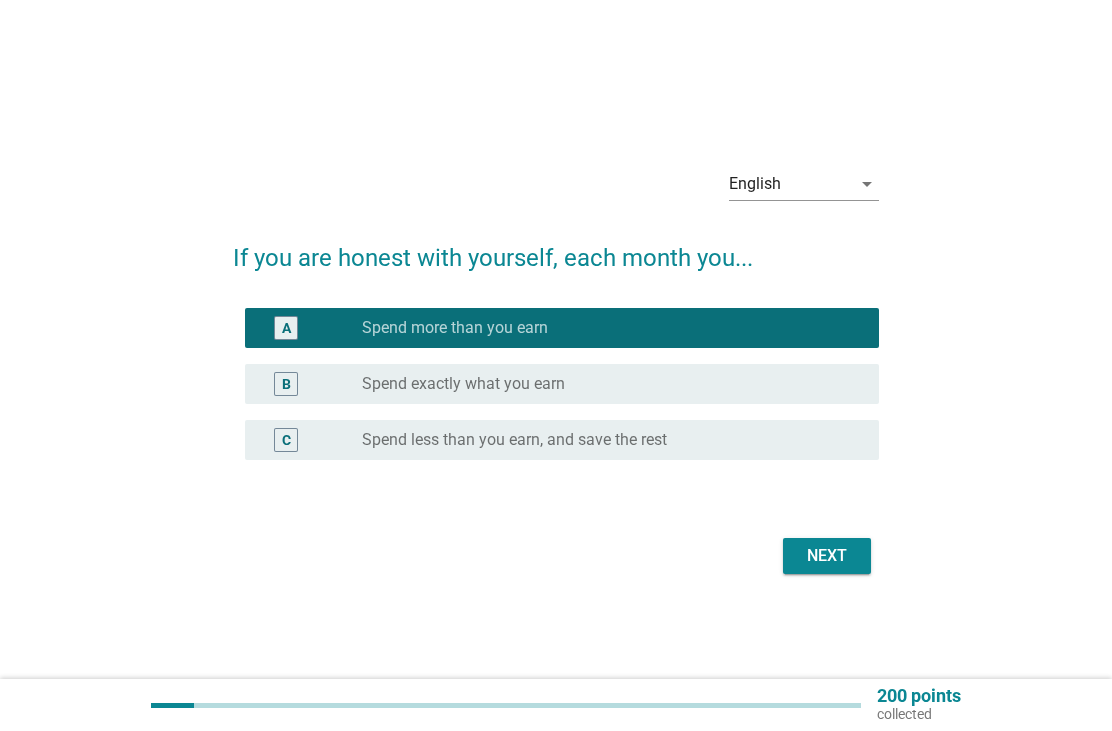 click on "Next" at bounding box center [827, 556] 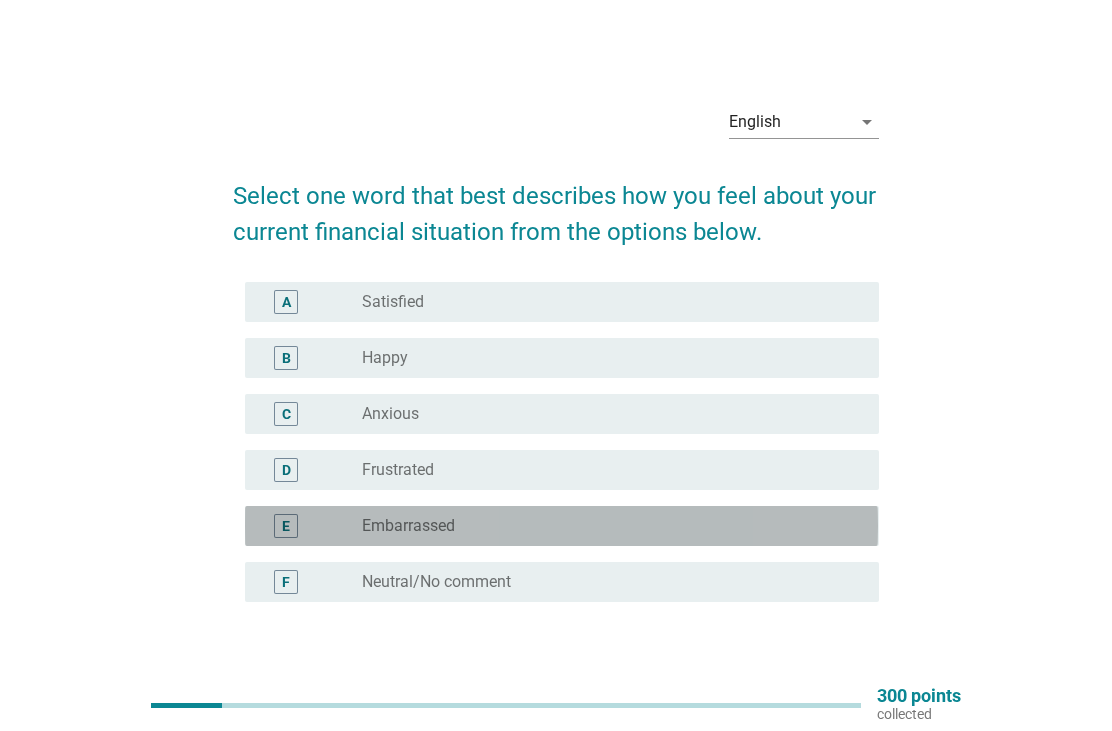 click on "radio_button_unchecked Embarrassed" at bounding box center (612, 526) 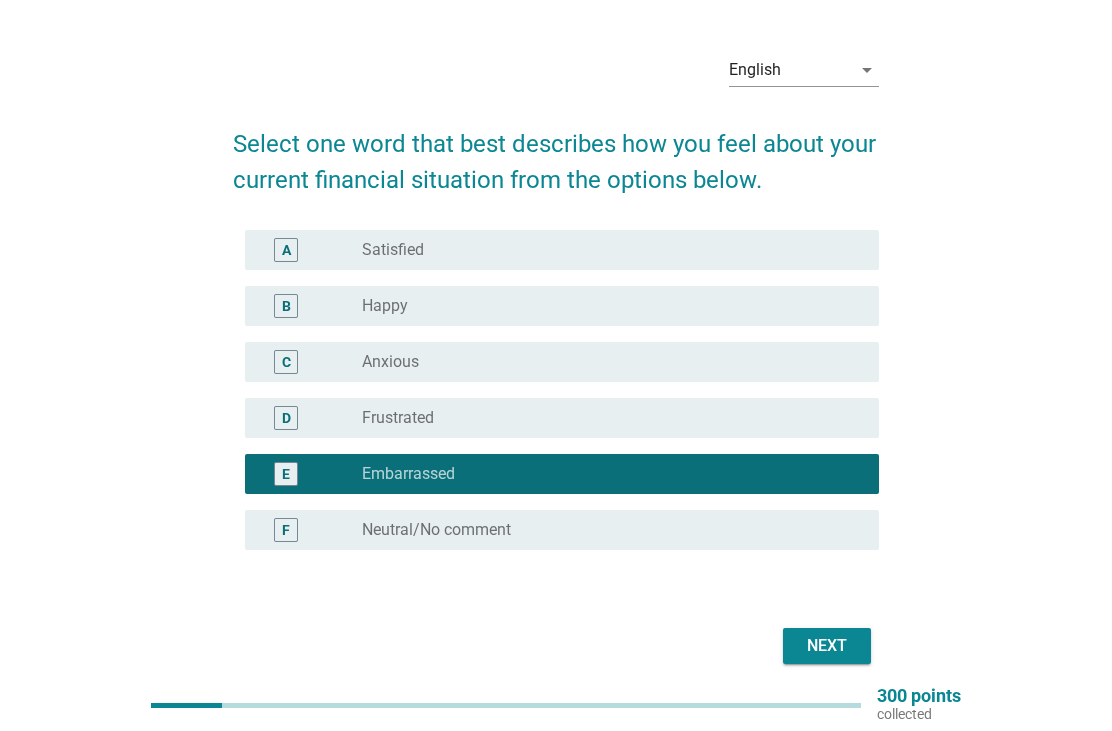 scroll, scrollTop: 69, scrollLeft: 0, axis: vertical 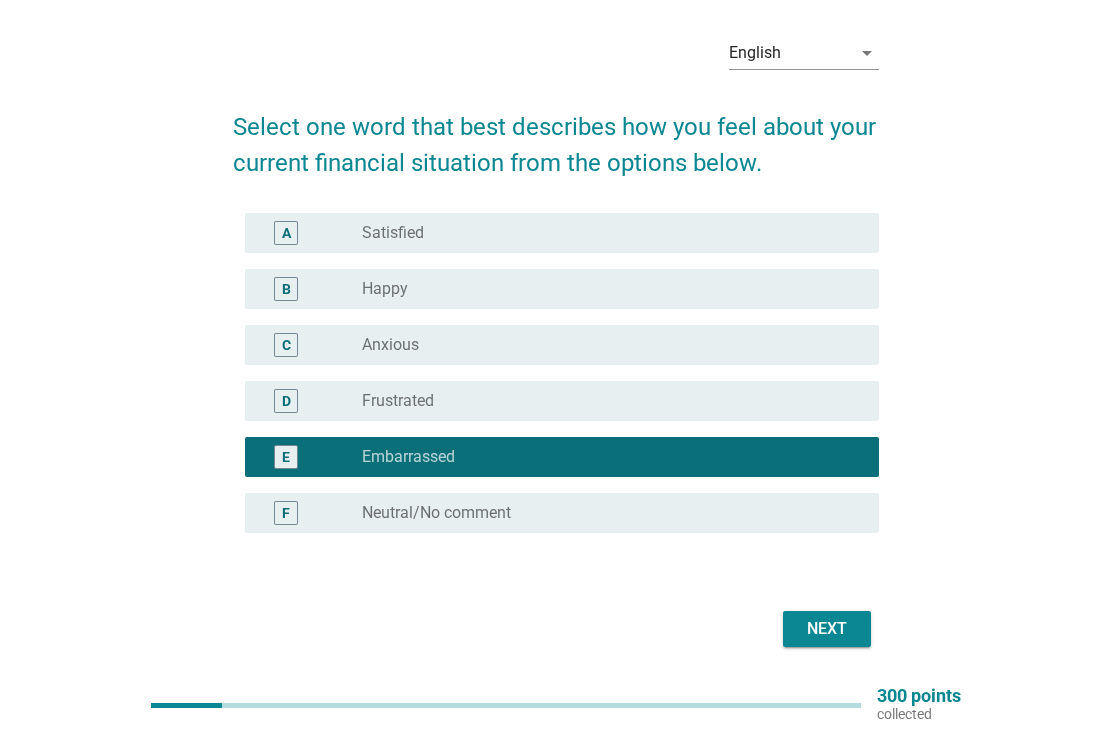click on "Next" at bounding box center [827, 629] 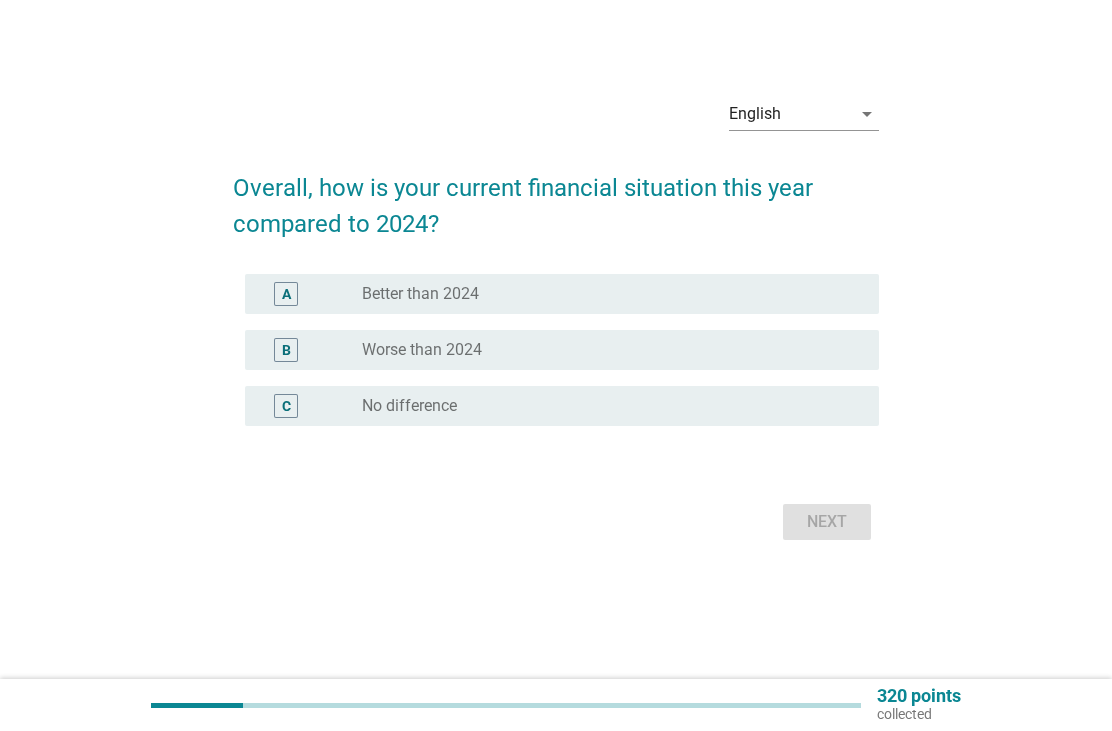 scroll, scrollTop: 0, scrollLeft: 0, axis: both 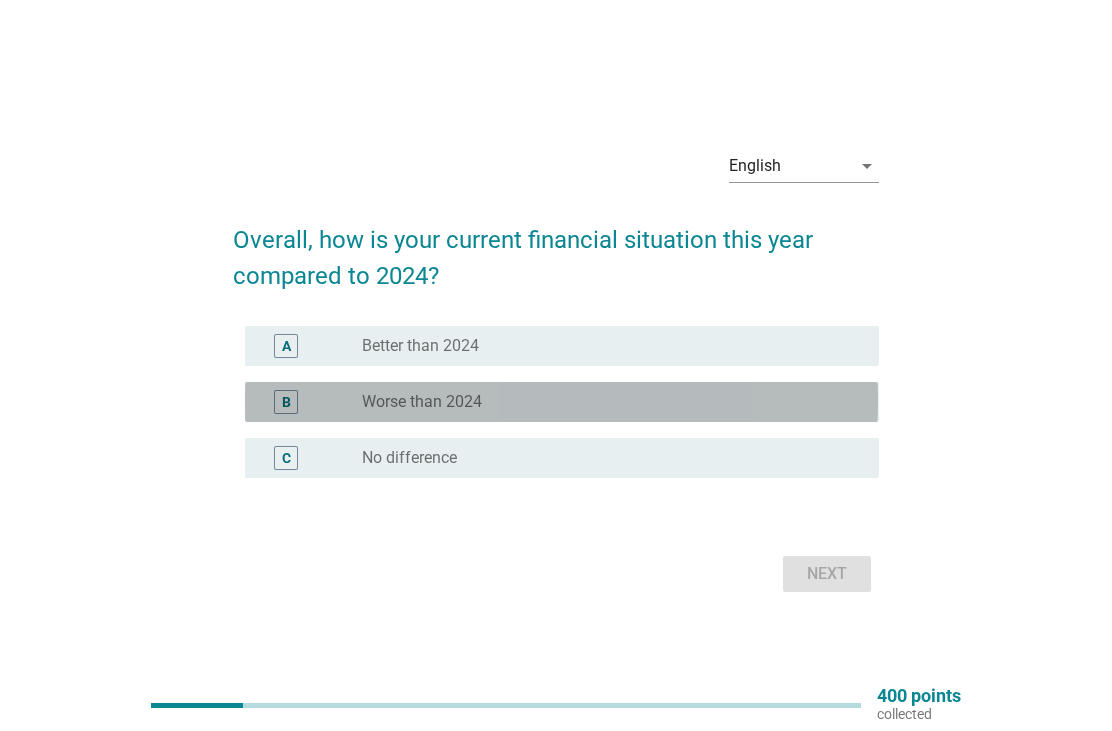 click on "B     radio_button_unchecked Worse than 2024" at bounding box center [561, 402] 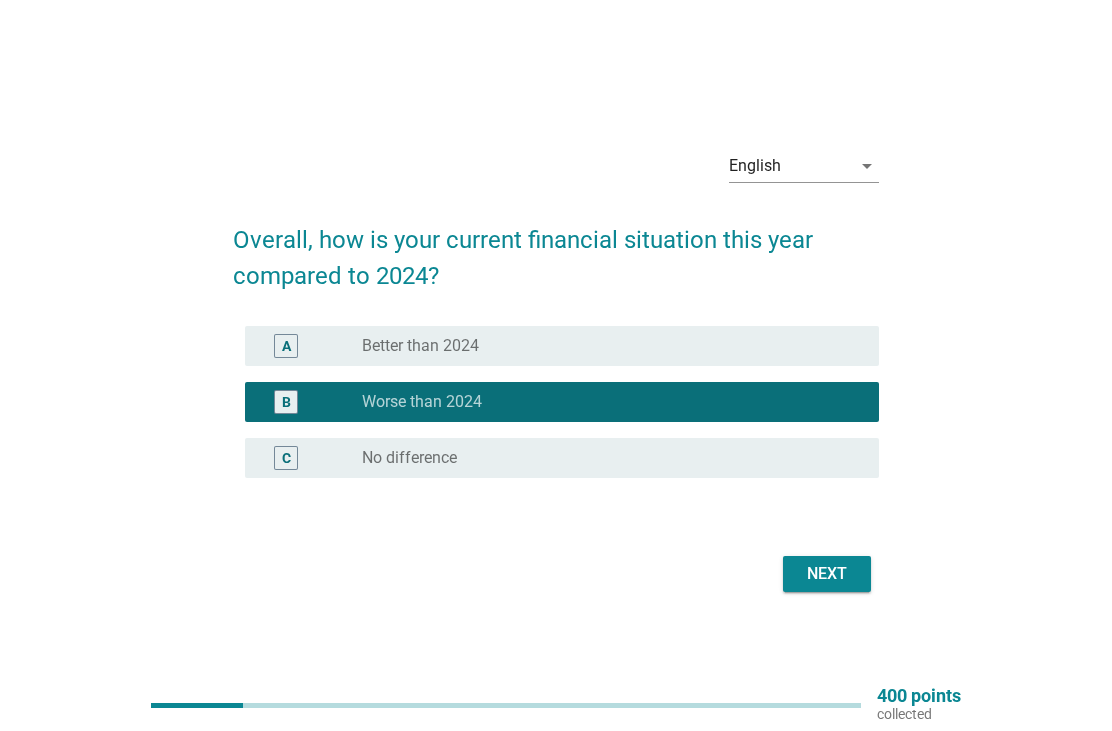 click on "Next" at bounding box center (827, 574) 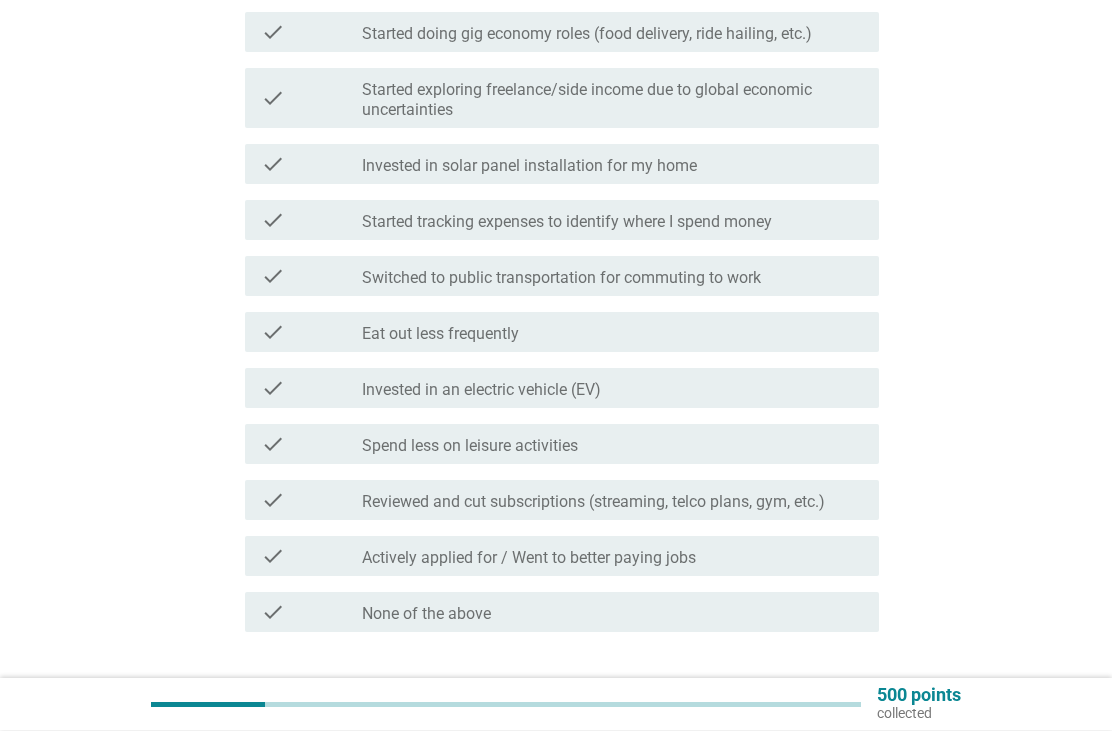 scroll, scrollTop: 263, scrollLeft: 0, axis: vertical 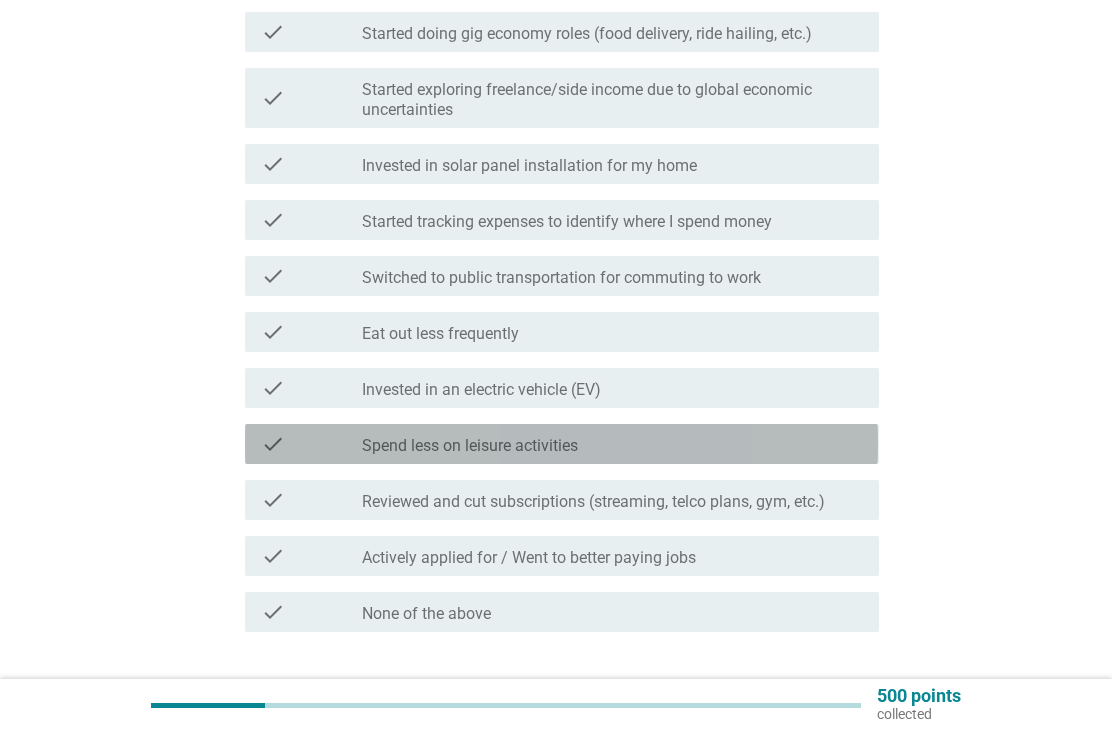 click on "check     check_box_outline_blank Spend less on leisure activities" at bounding box center (561, 444) 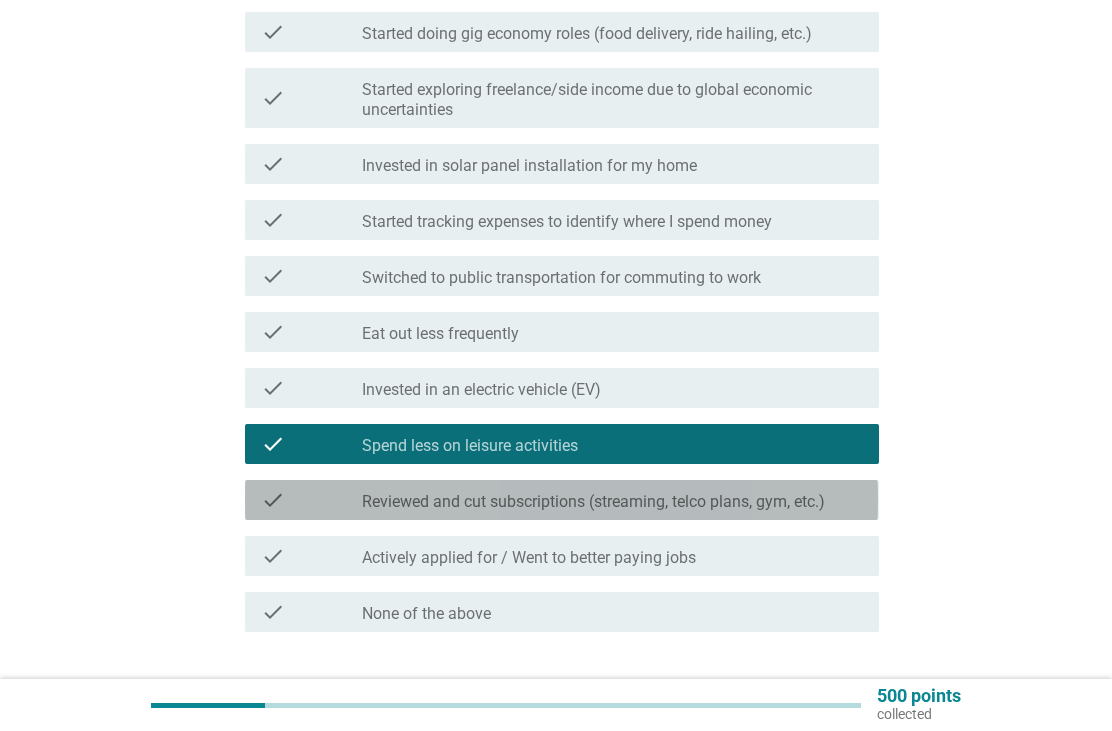 click on "check_box_outline_blank Reviewed and cut subscriptions (streaming, telco plans, gym, etc.)" at bounding box center [612, 500] 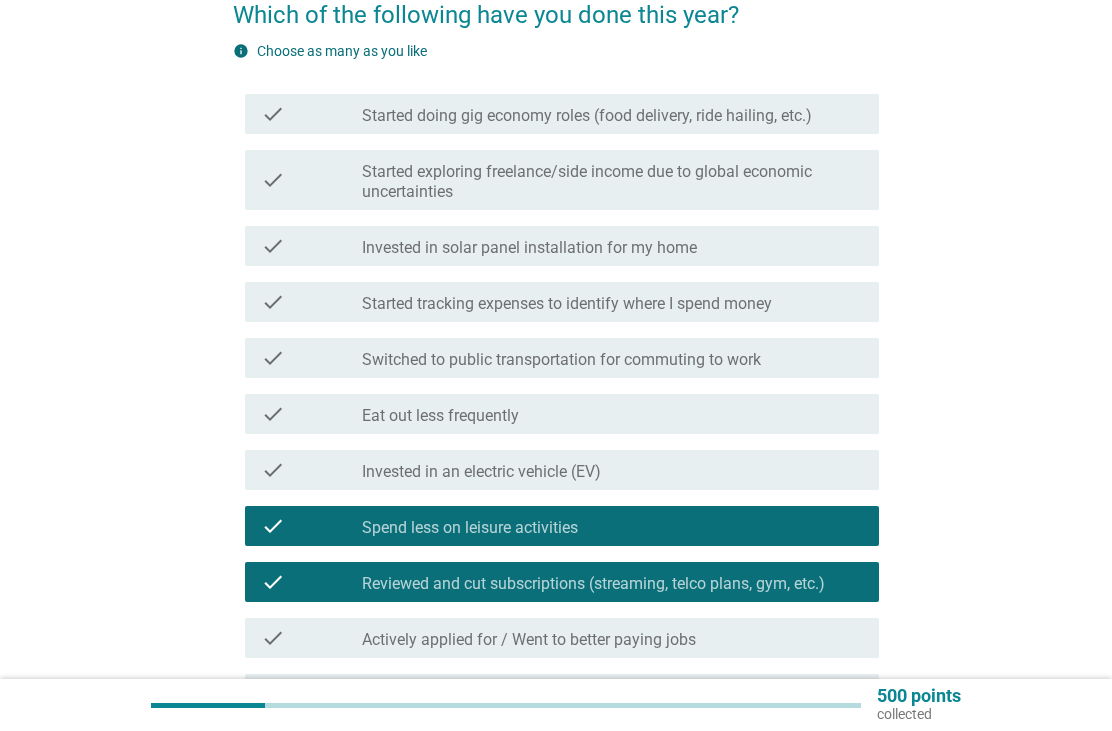 scroll, scrollTop: 175, scrollLeft: 0, axis: vertical 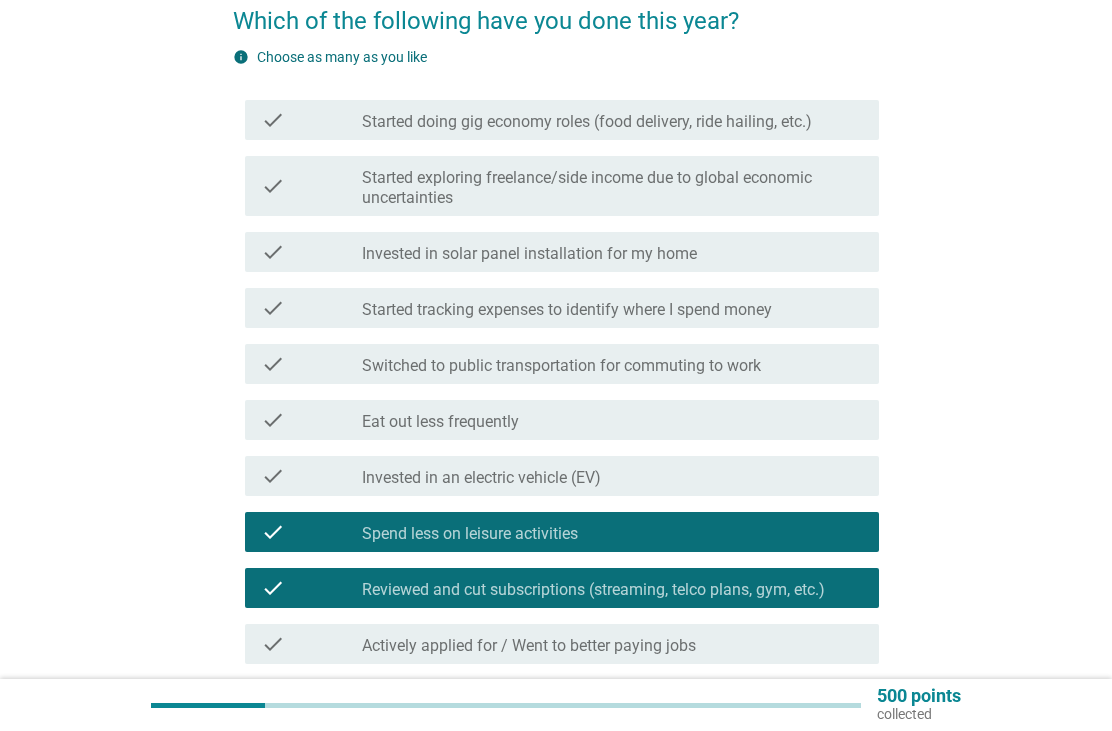click on "Started exploring freelance/side income due to global economic uncertainties" at bounding box center [612, 188] 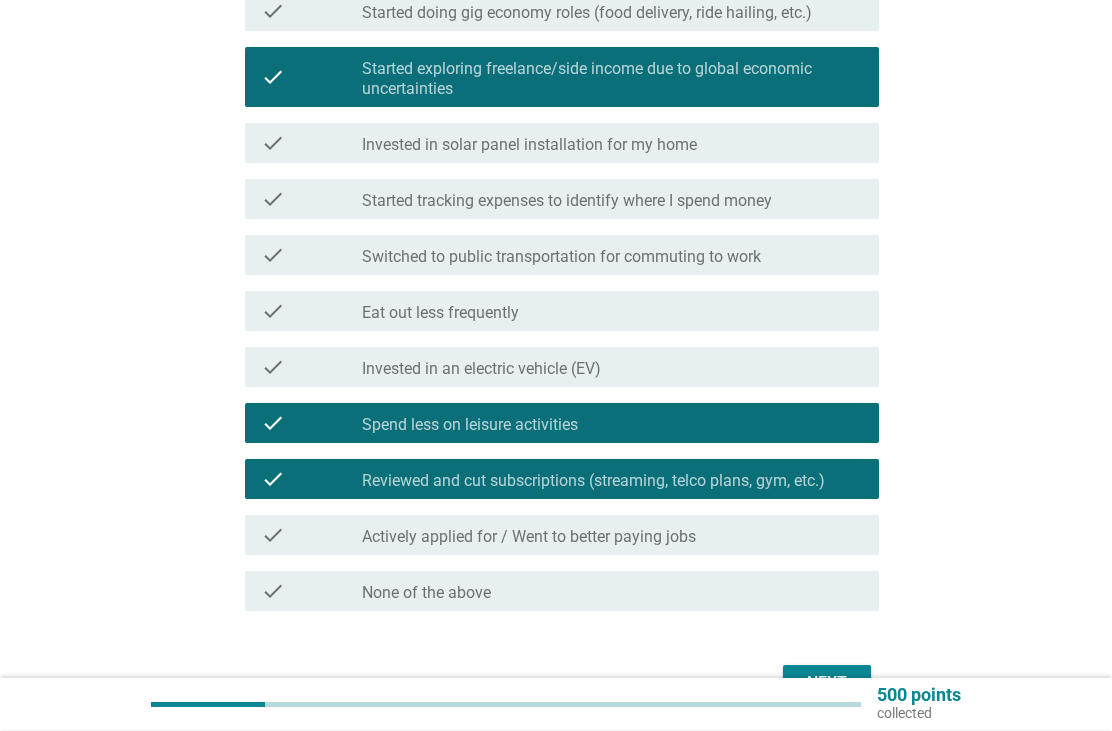 scroll, scrollTop: 284, scrollLeft: 0, axis: vertical 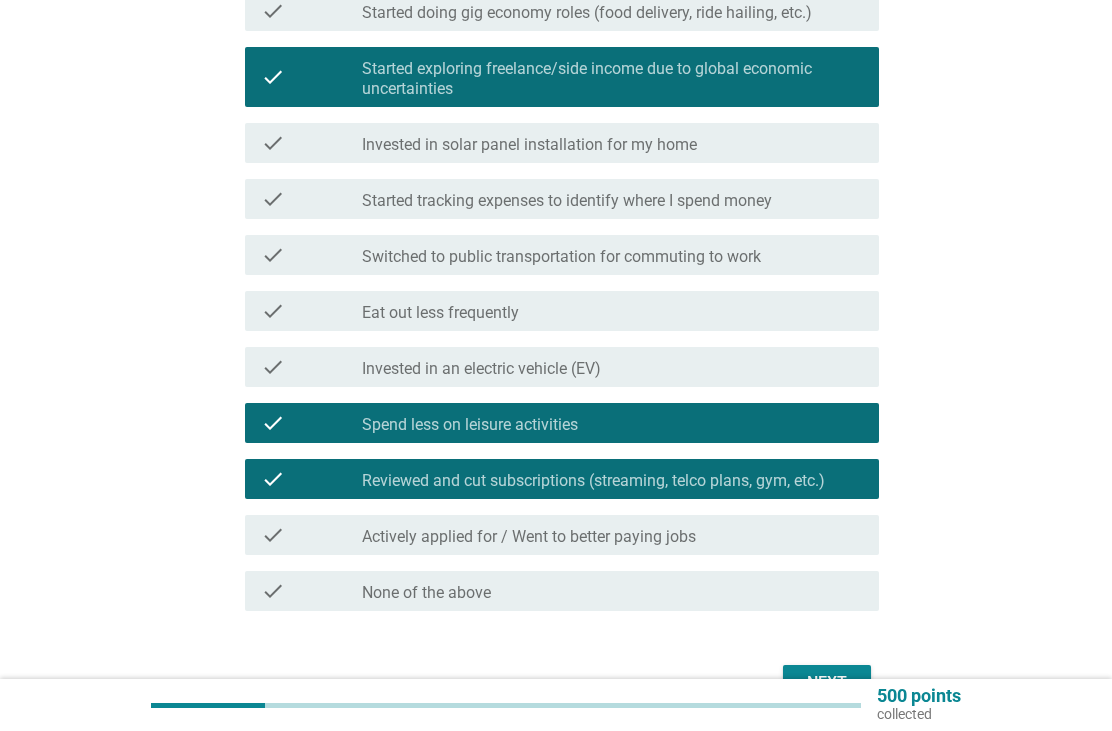 click on "Next" at bounding box center [827, 683] 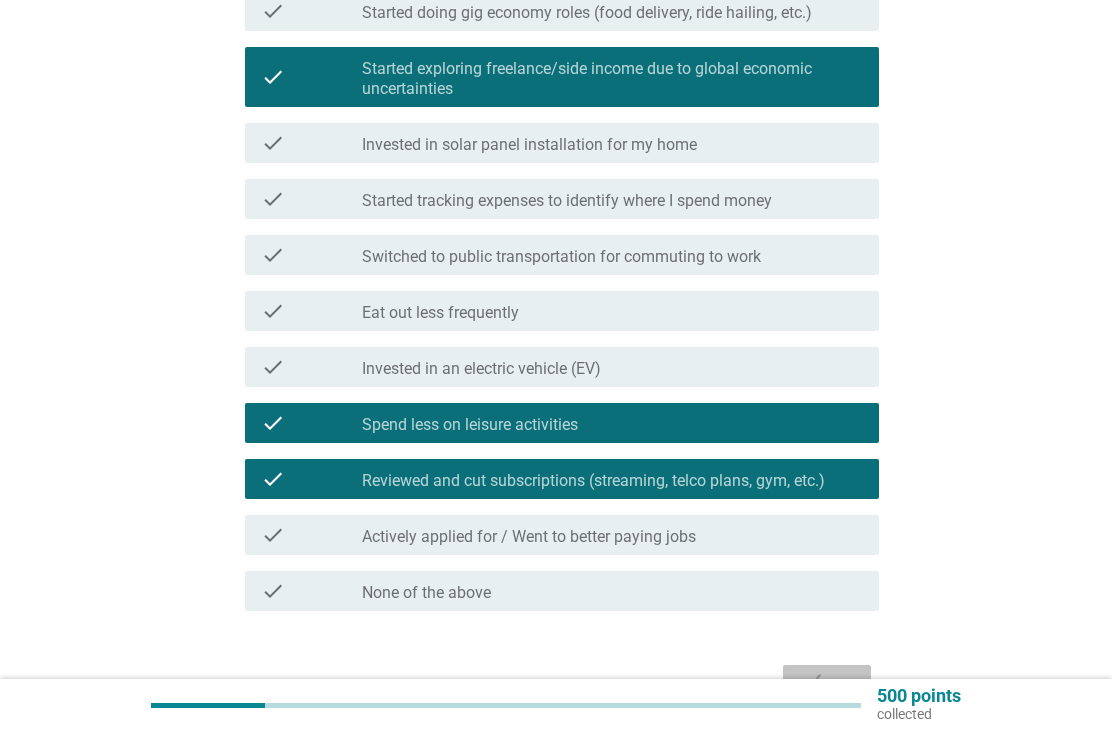 scroll, scrollTop: 0, scrollLeft: 0, axis: both 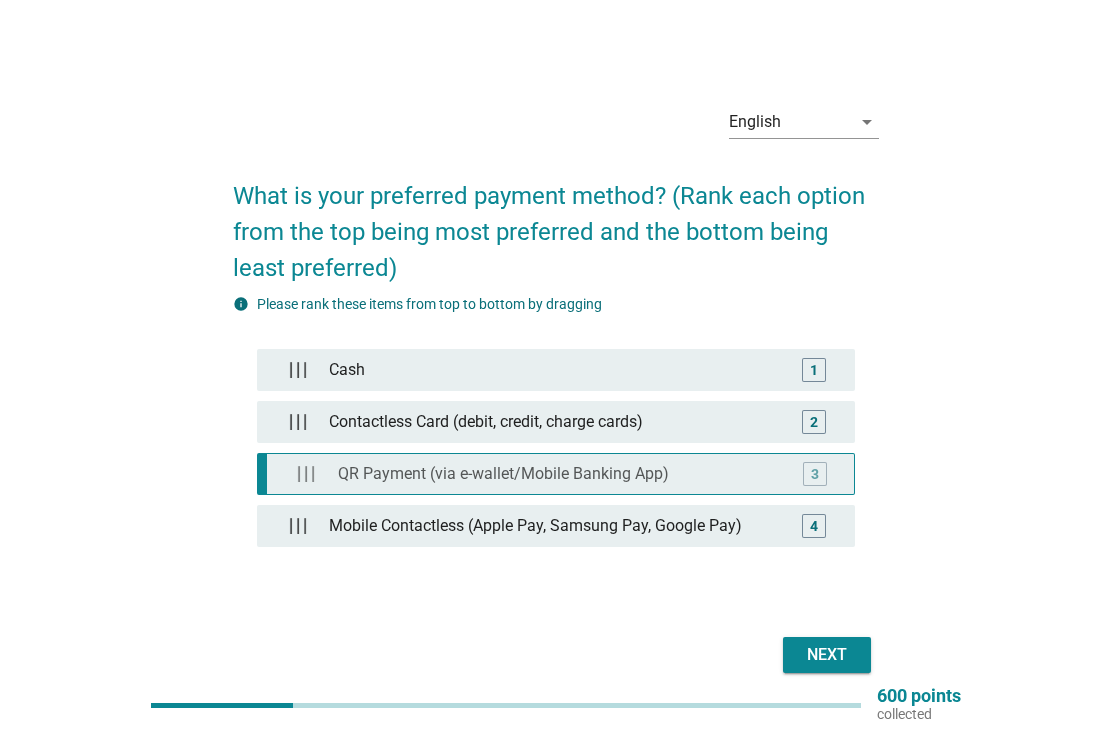 type 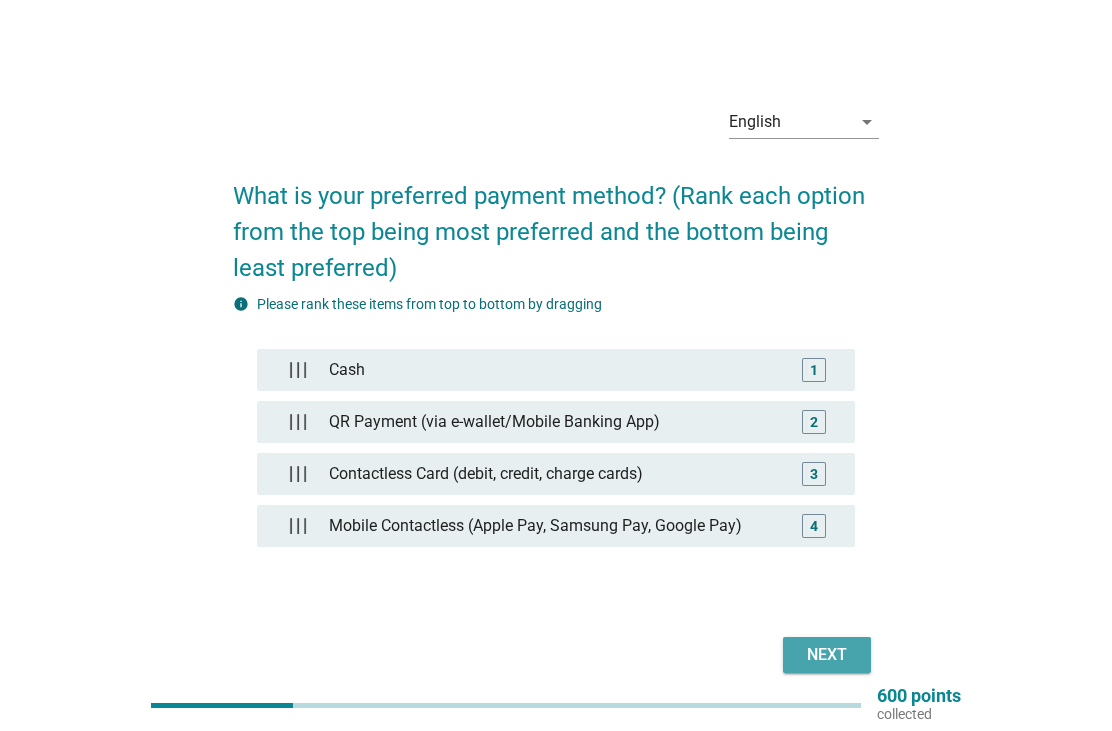click on "Next" at bounding box center (827, 655) 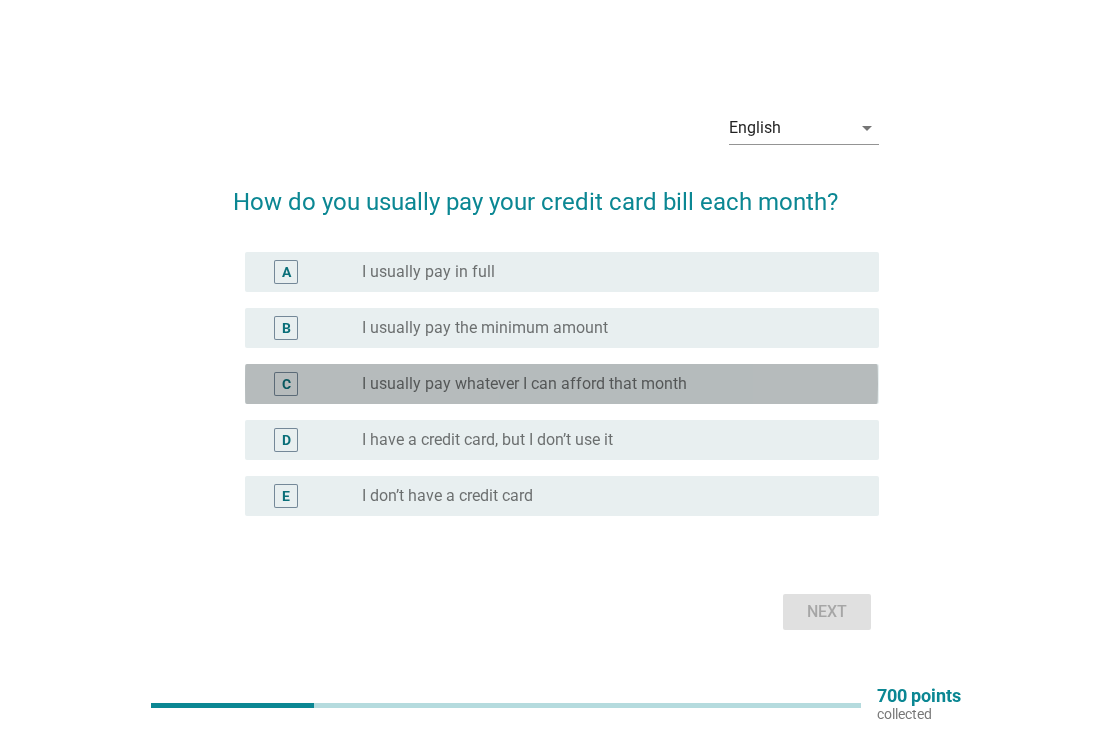 click on "C     radio_button_unchecked I usually pay whatever I can afford that month" at bounding box center [561, 384] 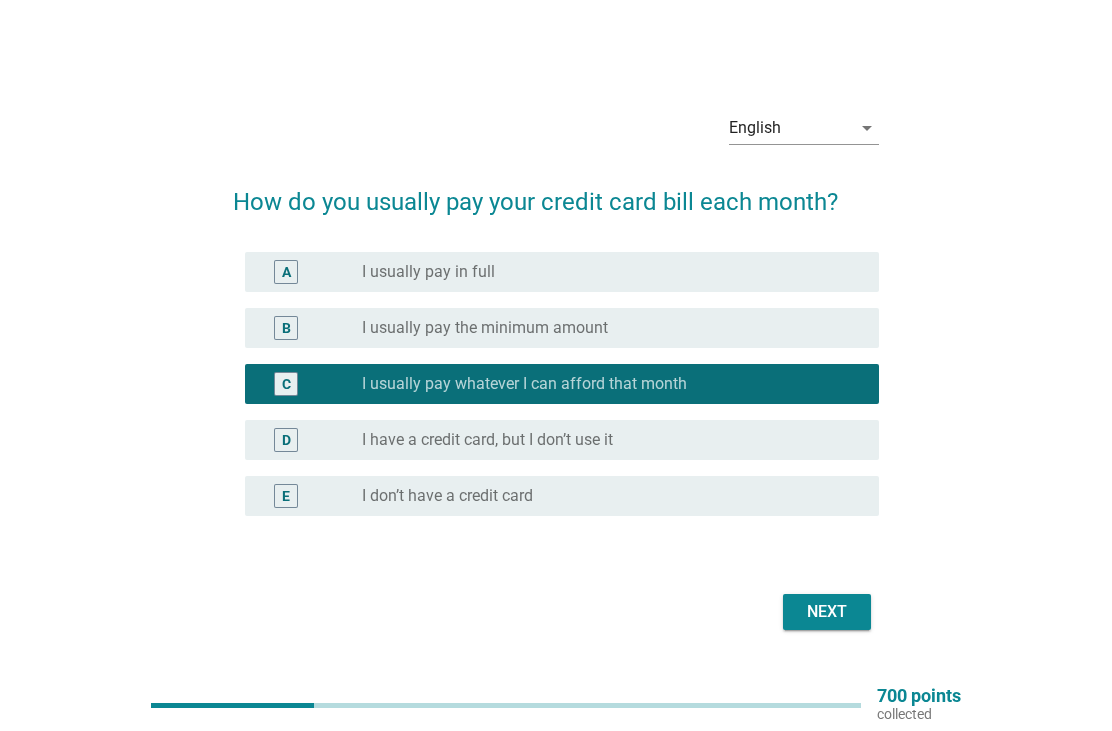 click on "Next" at bounding box center (827, 612) 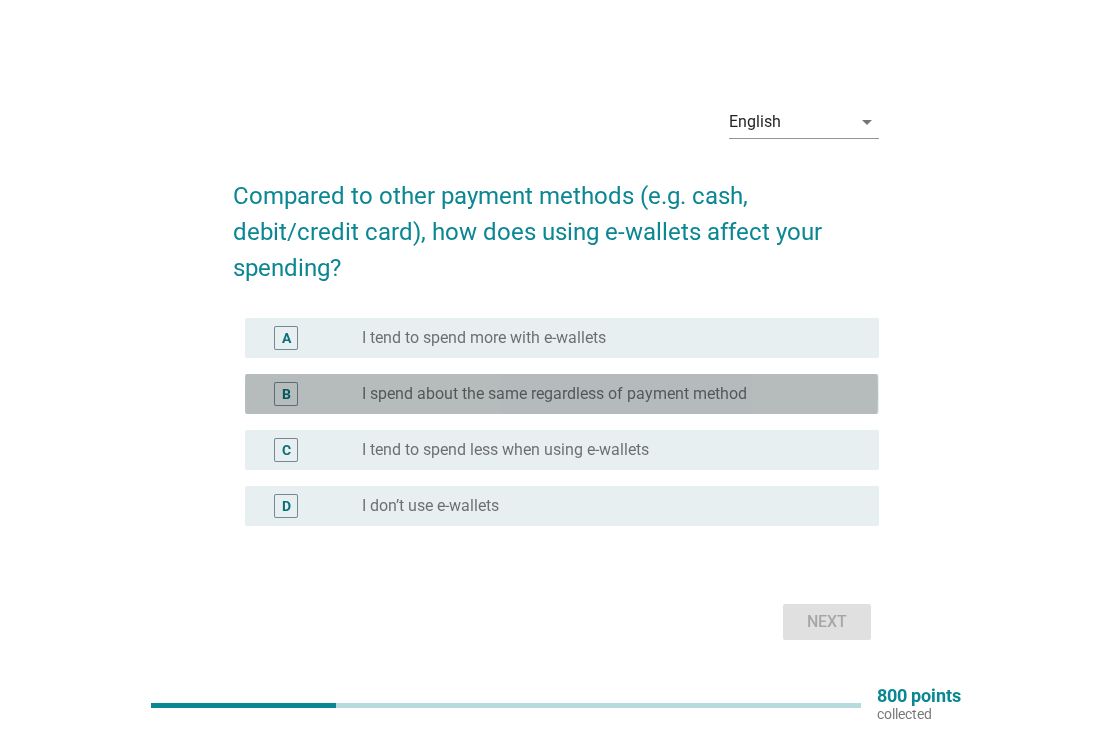click on "radio_button_unchecked I spend about the same regardless of payment method" at bounding box center [612, 394] 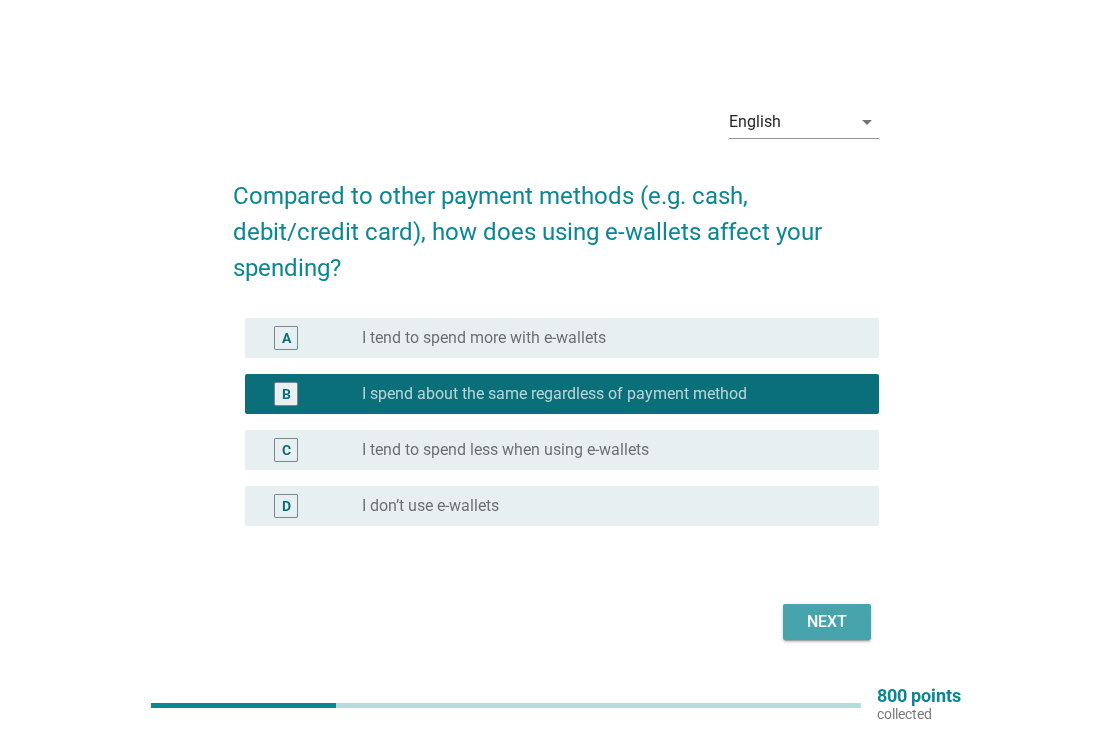 click on "Next" at bounding box center (827, 622) 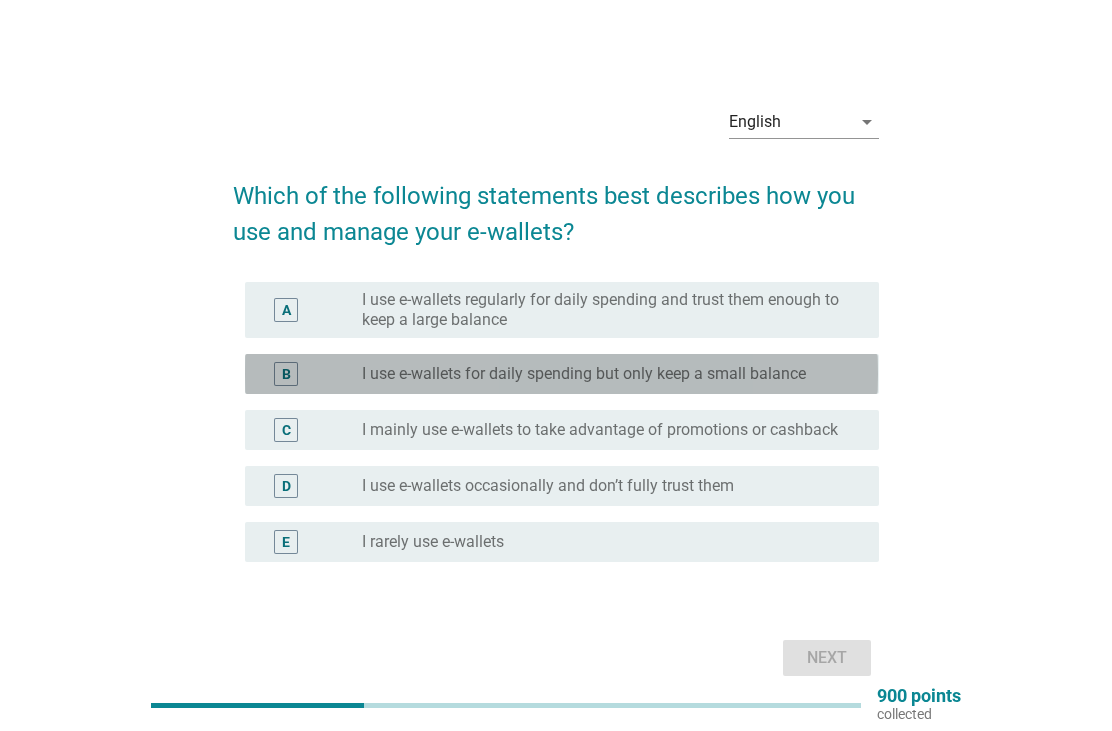 click on "B     radio_button_unchecked I use e-wallets for daily spending but only keep a small balance" at bounding box center [561, 374] 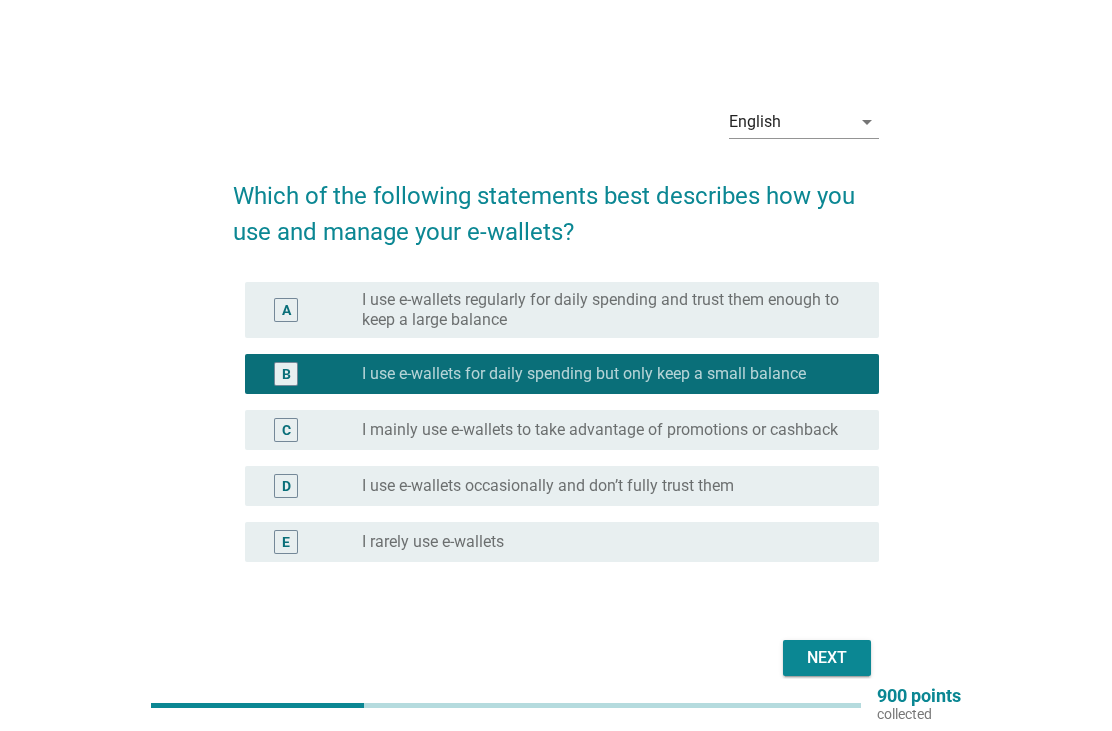click on "Next" at bounding box center (827, 658) 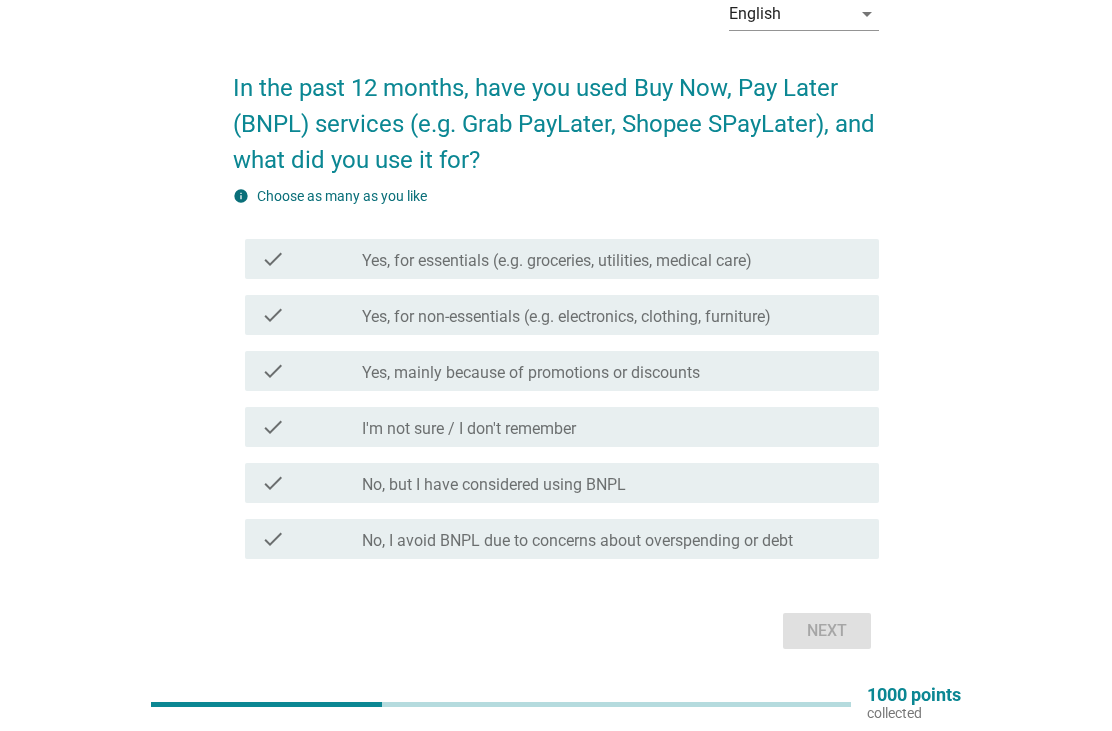 scroll, scrollTop: 108, scrollLeft: 0, axis: vertical 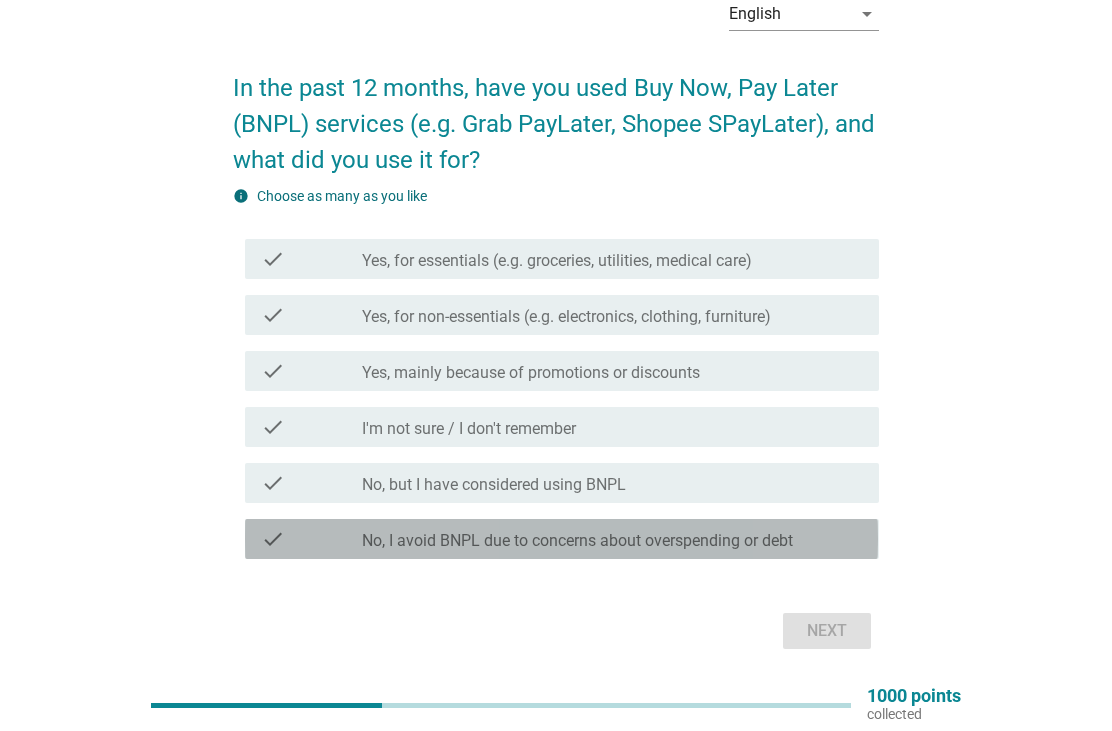 click on "check     check_box_outline_blank No, I avoid BNPL due to concerns about overspending or debt" at bounding box center [561, 539] 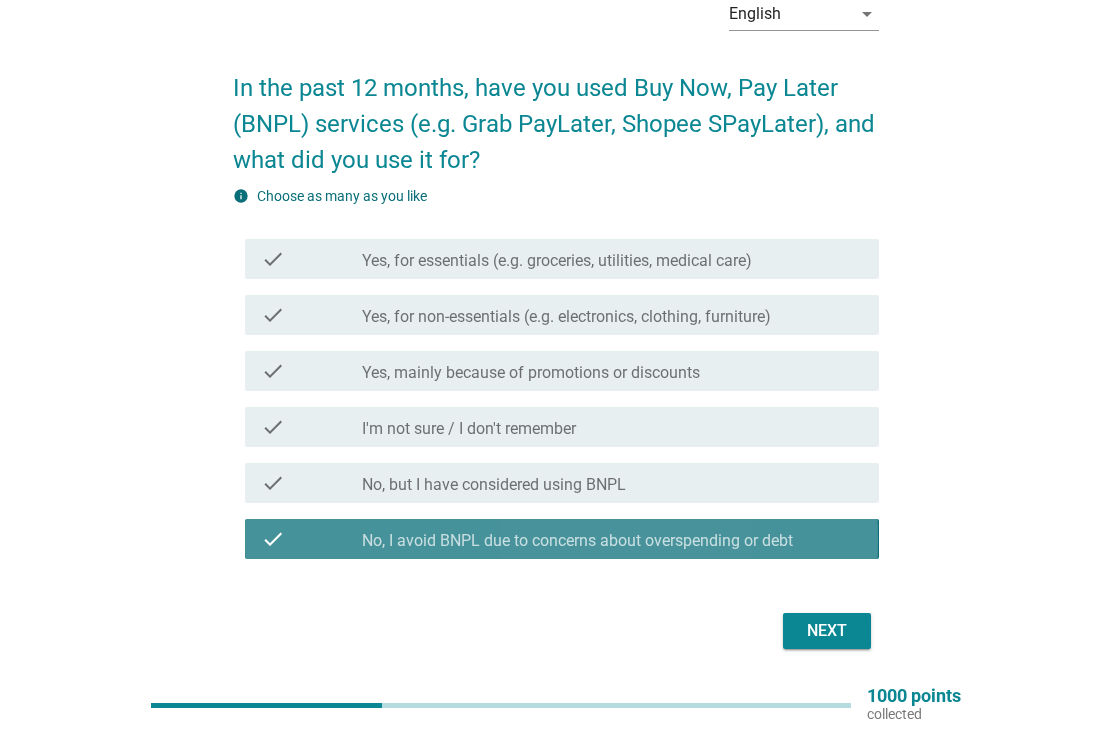 click on "Next" at bounding box center (827, 631) 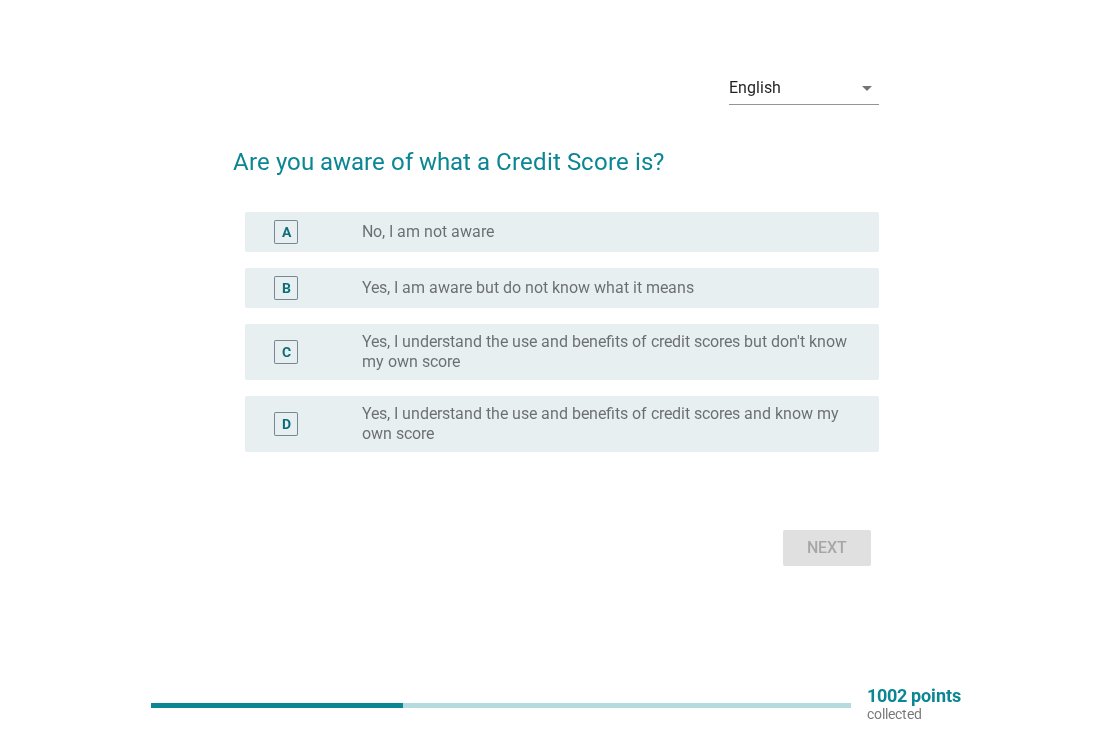 scroll, scrollTop: 0, scrollLeft: 0, axis: both 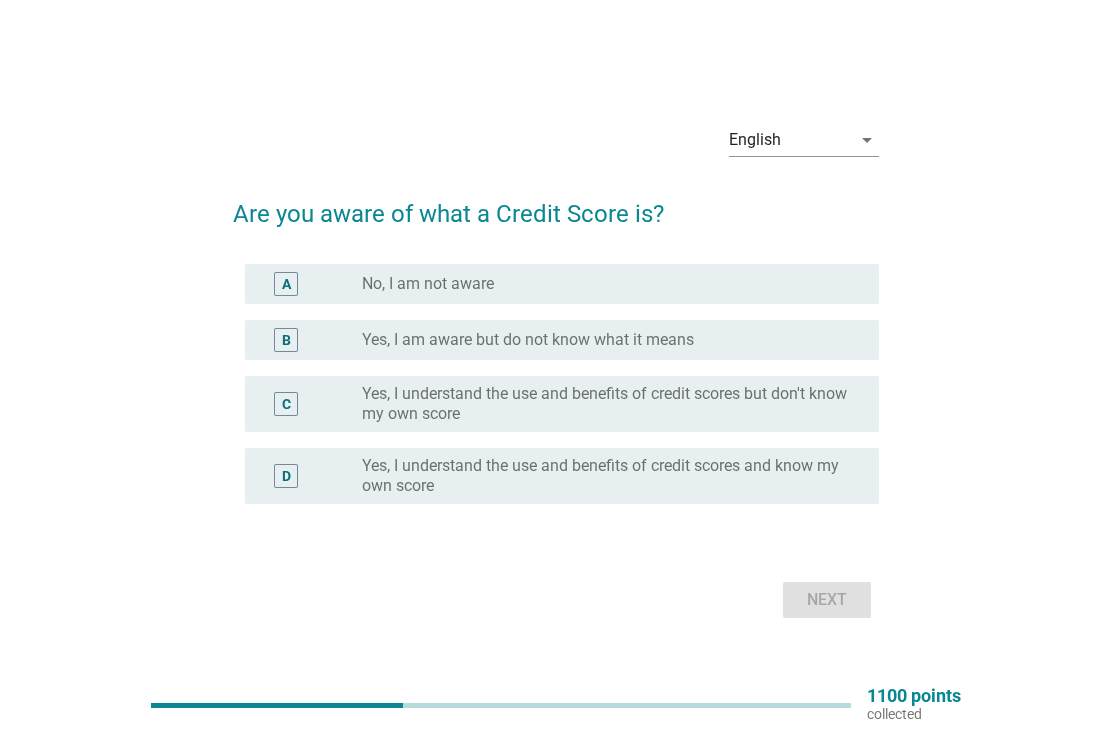 click on "radio_button_unchecked Yes, I am aware but do not know what it means" at bounding box center [612, 340] 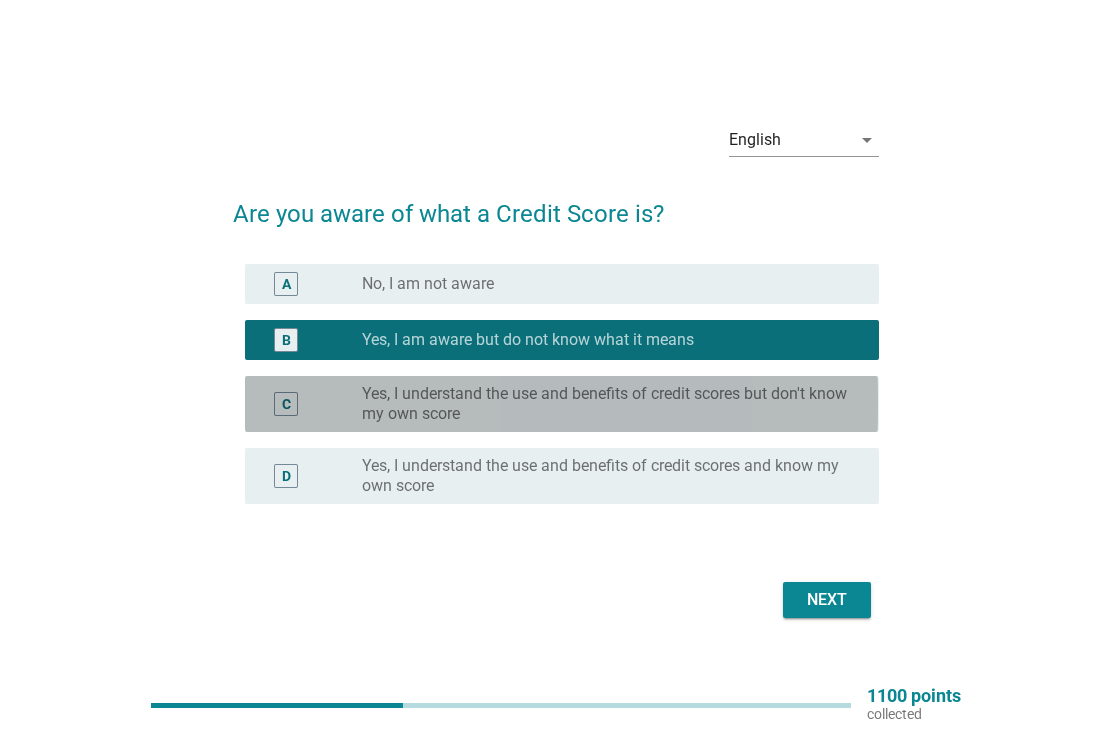 click on "radio_button_unchecked Yes, I understand the use and benefits of credit scores but don't know my own score" at bounding box center (612, 404) 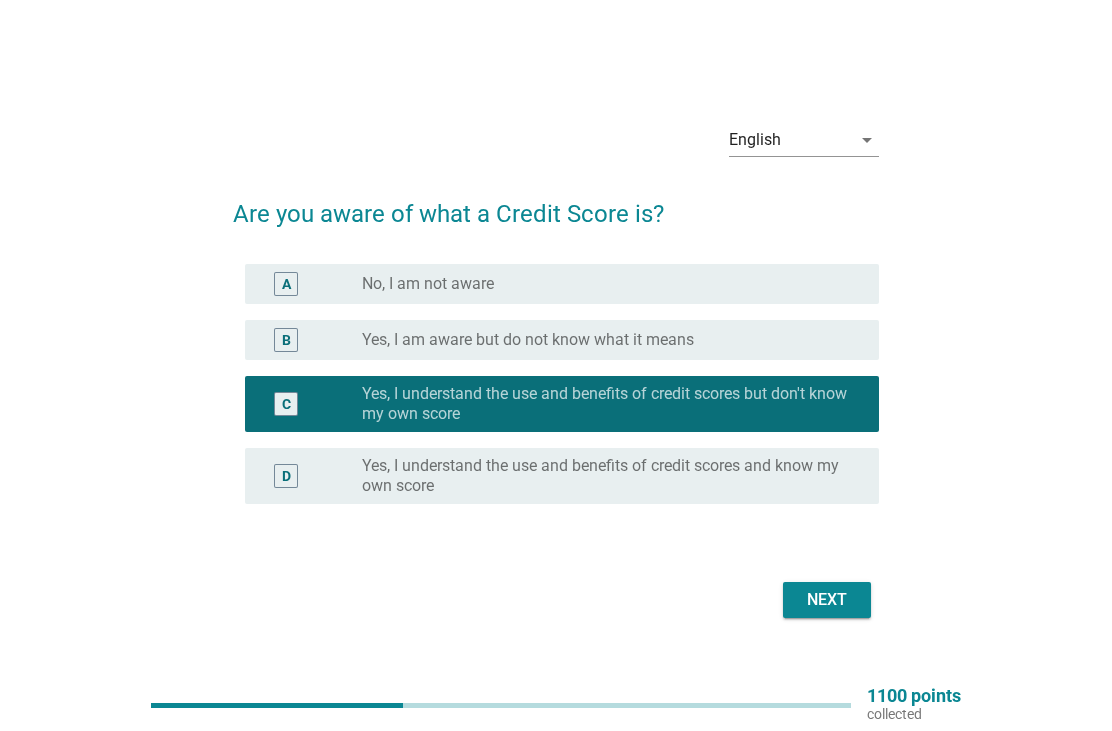 click on "Next" at bounding box center [827, 600] 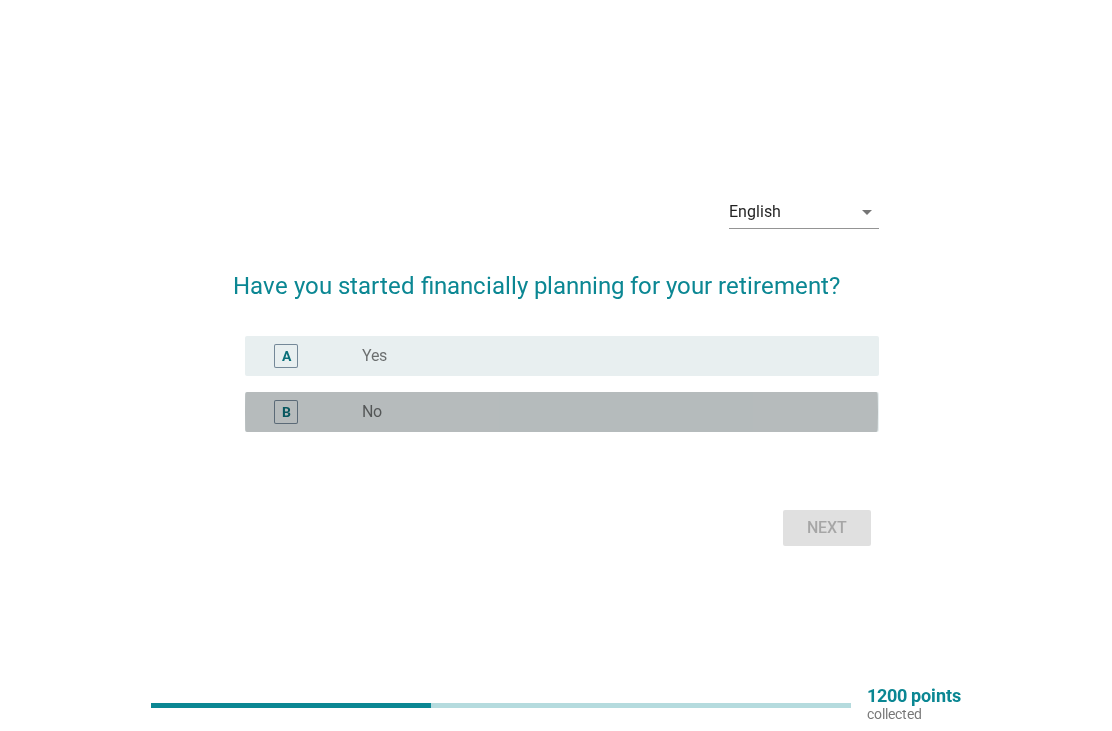 click on "radio_button_unchecked No" at bounding box center (612, 412) 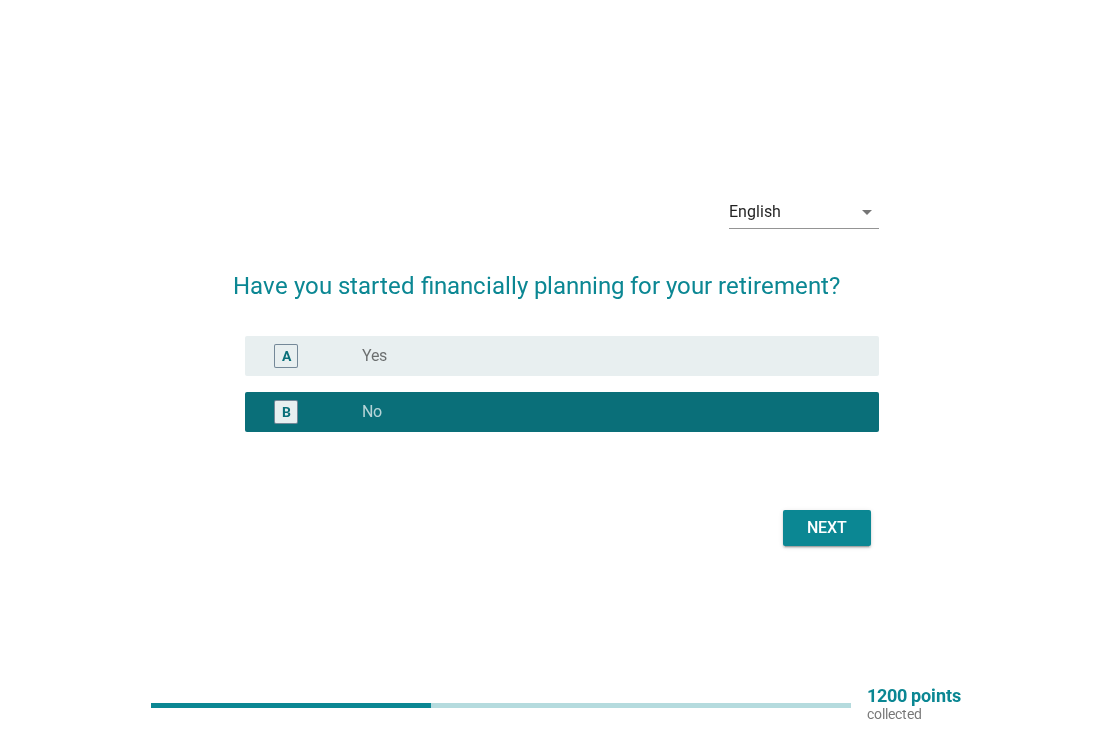 click on "Next" at bounding box center (827, 528) 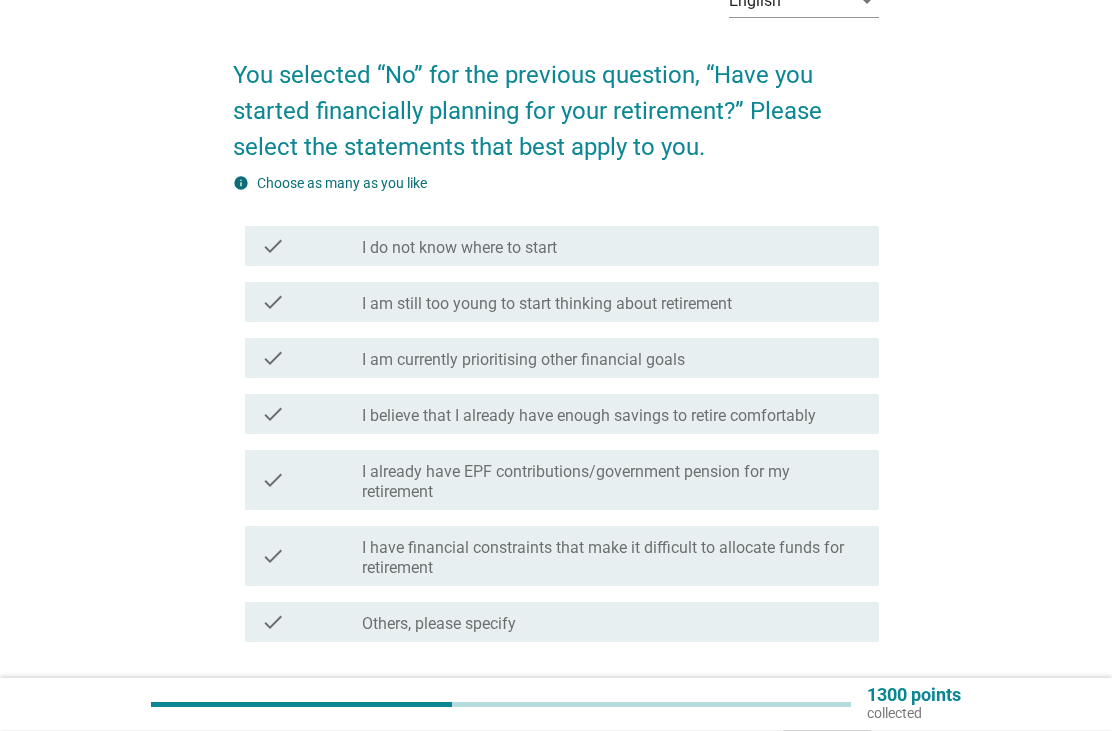 scroll, scrollTop: 121, scrollLeft: 0, axis: vertical 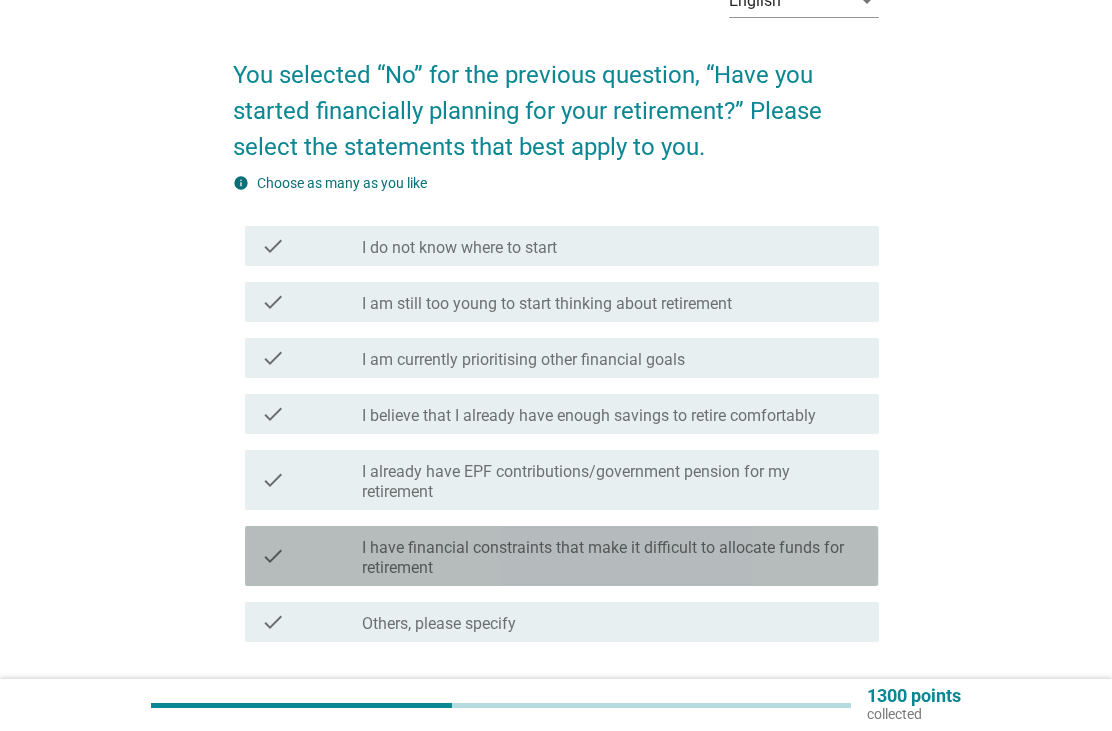 click on "I have financial constraints that make it difficult to allocate funds for retirement" at bounding box center [612, 558] 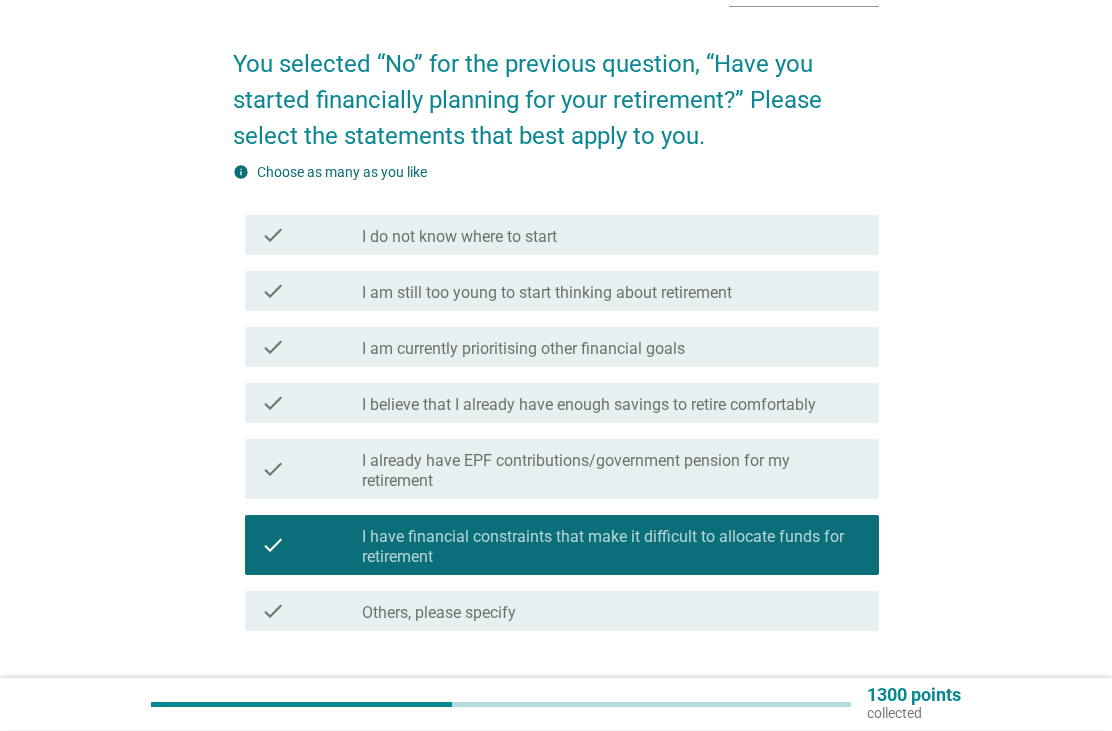 scroll, scrollTop: 206, scrollLeft: 0, axis: vertical 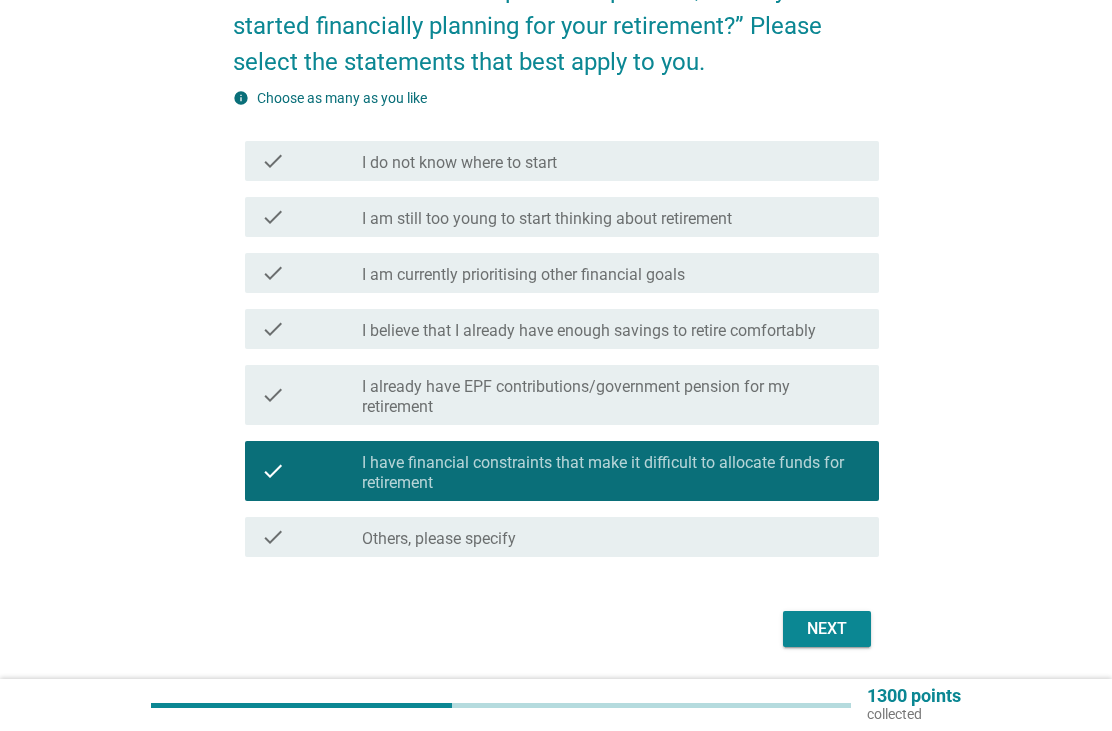 click on "Next" at bounding box center [827, 629] 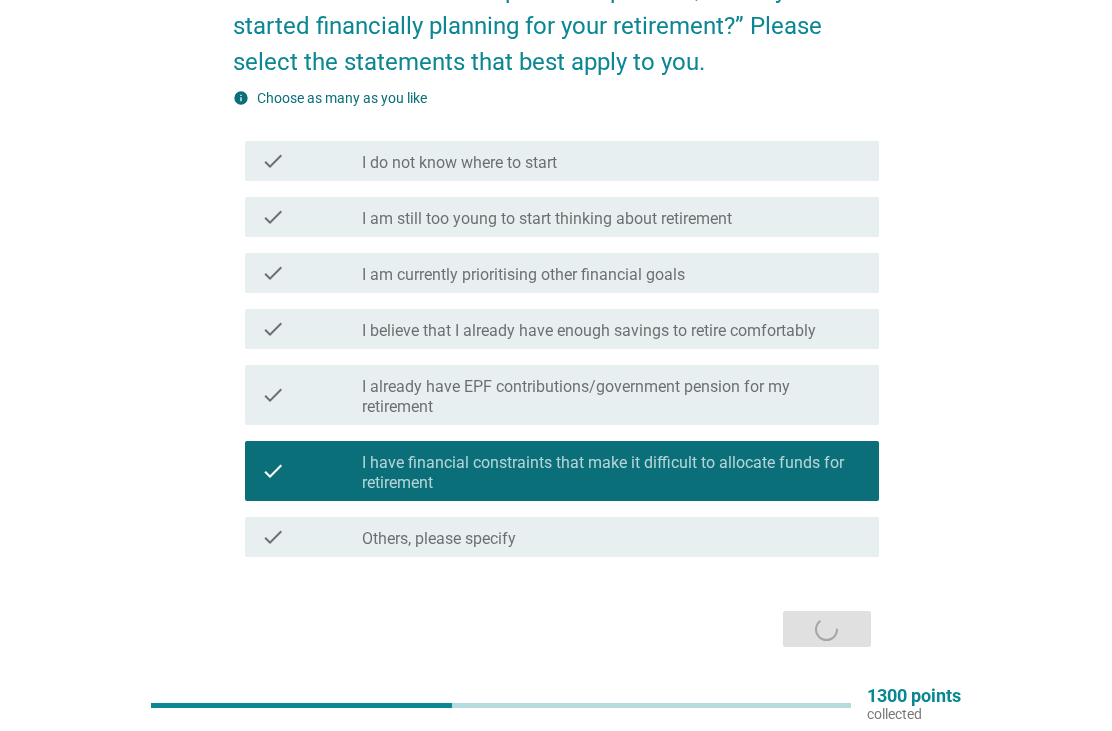 scroll, scrollTop: 0, scrollLeft: 0, axis: both 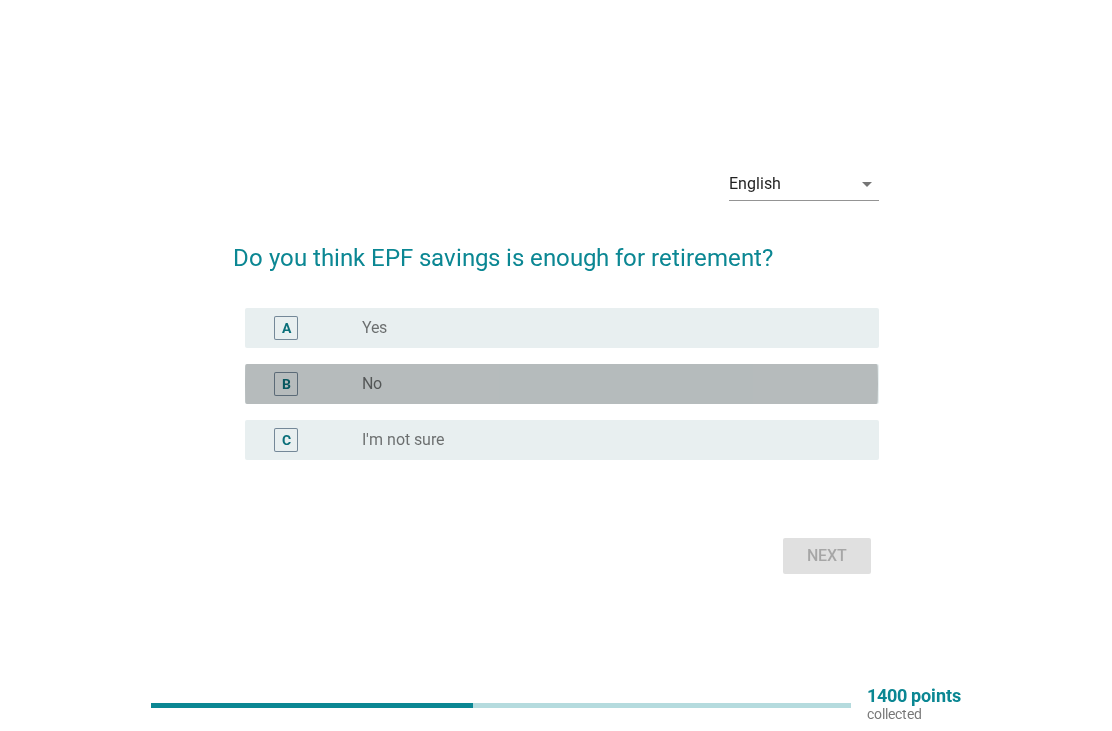 click on "radio_button_unchecked No" at bounding box center (604, 384) 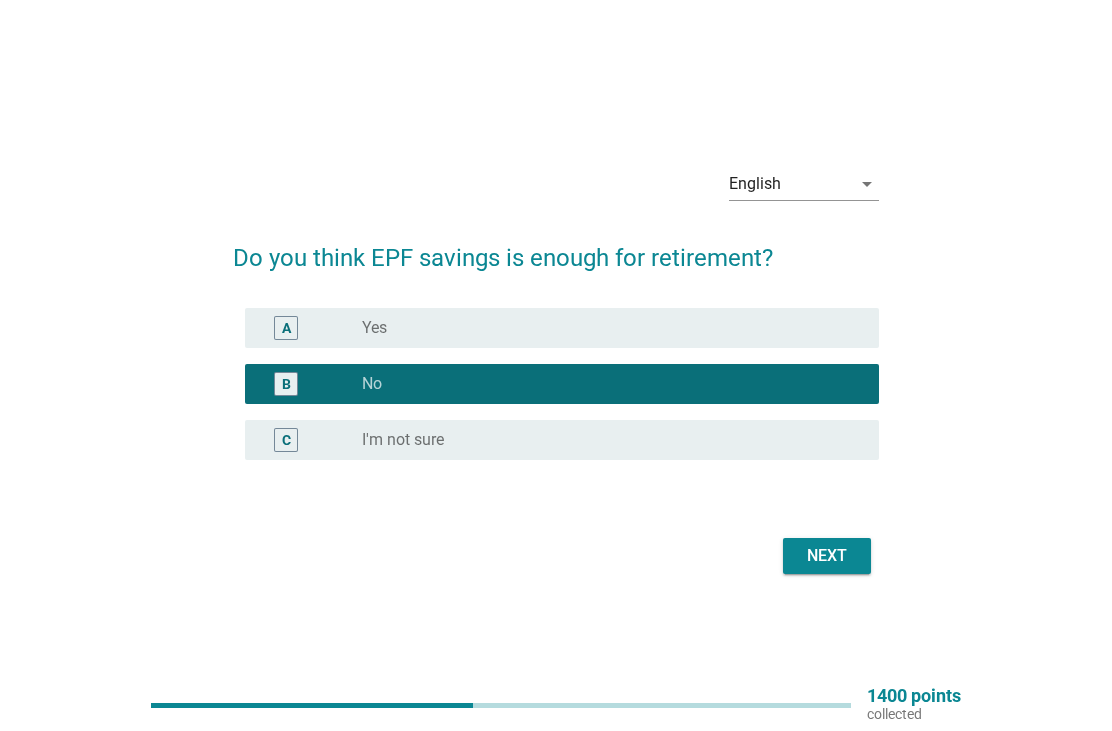 click on "Next" at bounding box center (827, 556) 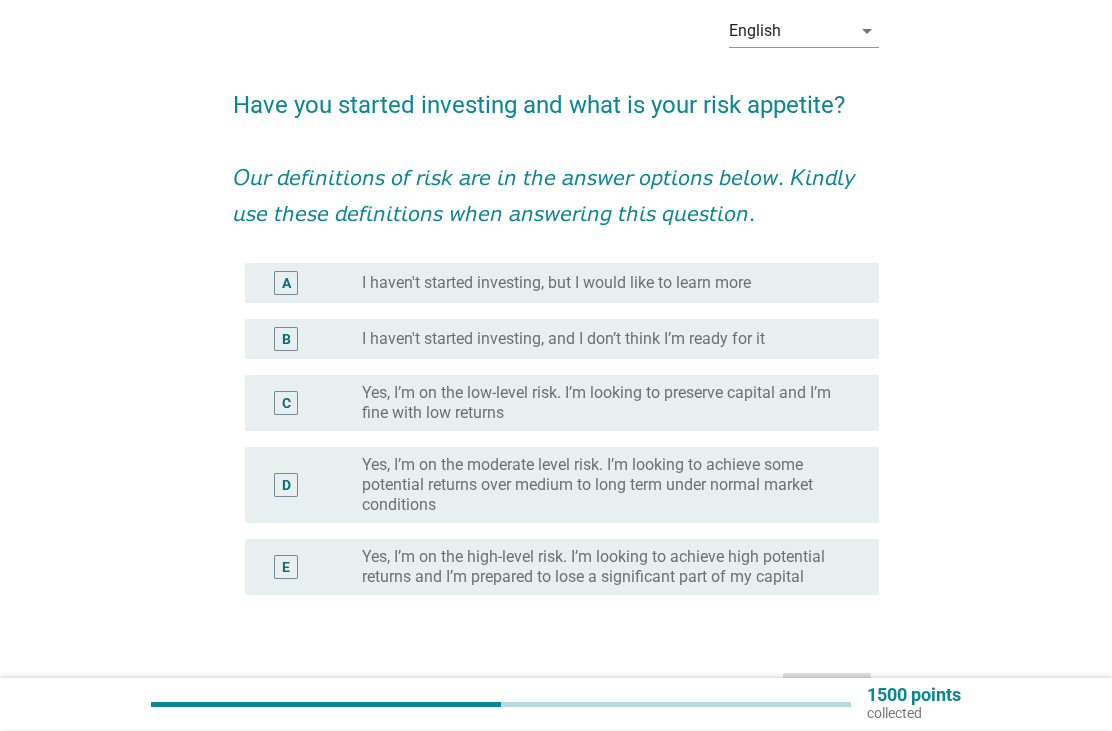 scroll, scrollTop: 91, scrollLeft: 0, axis: vertical 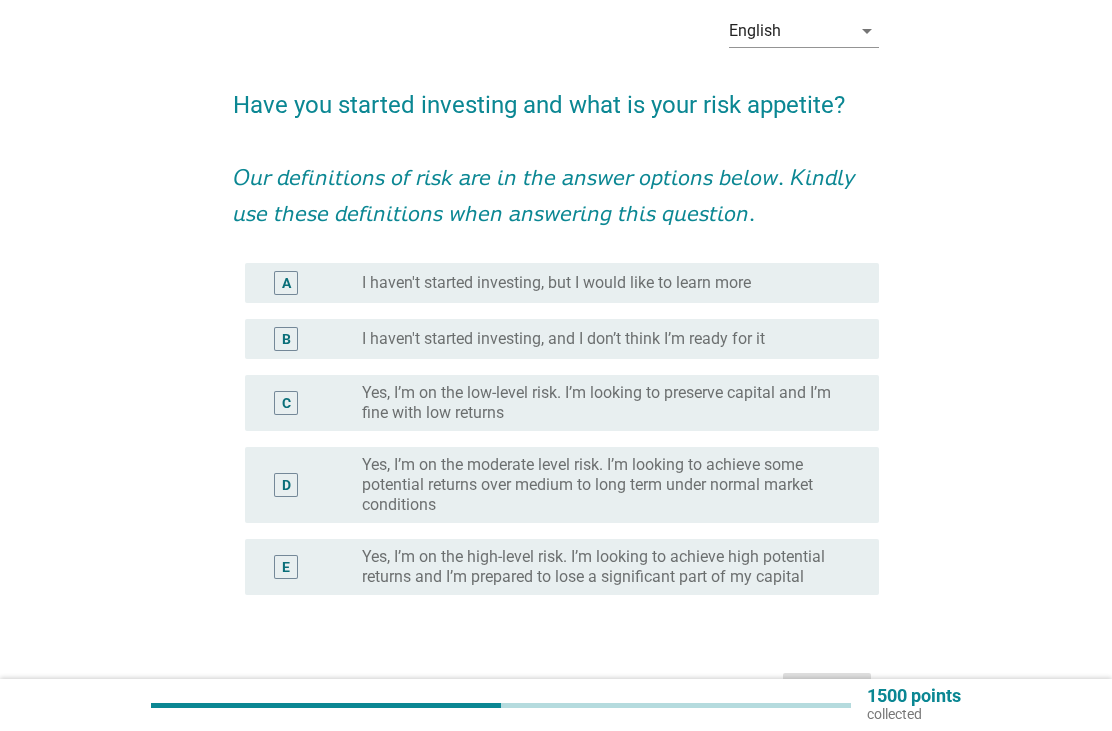 click on "radio_button_unchecked I haven't started investing, but I would like to learn more" at bounding box center (604, 283) 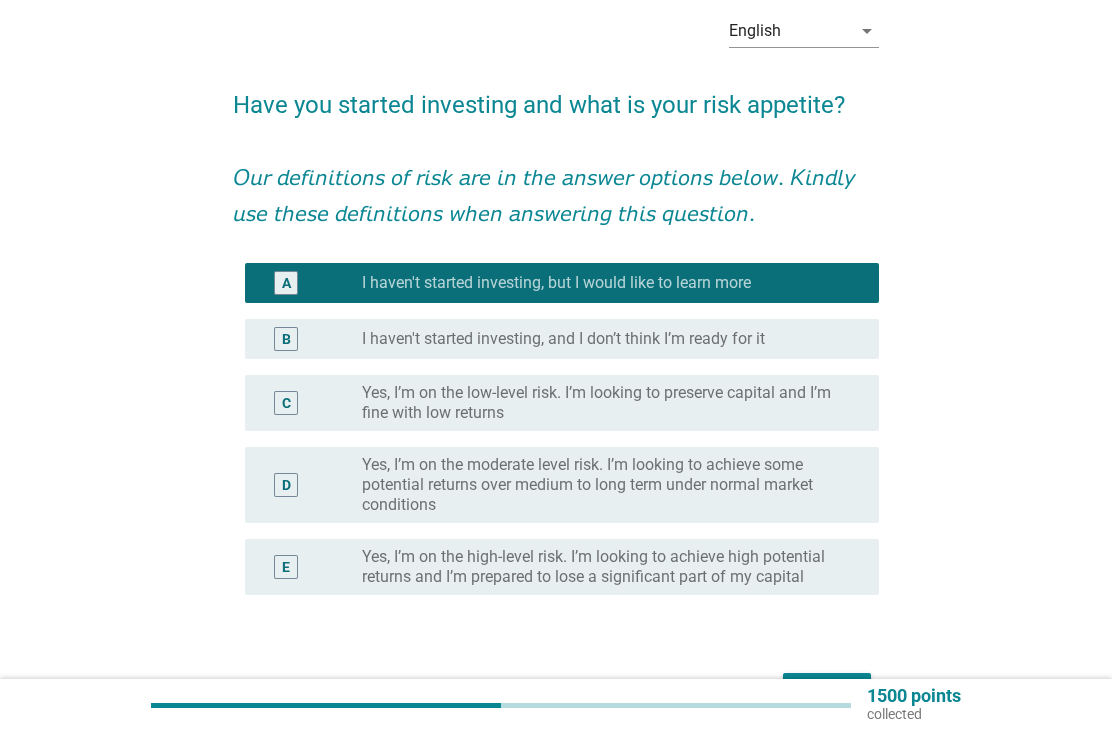 click on "Next" at bounding box center [827, 691] 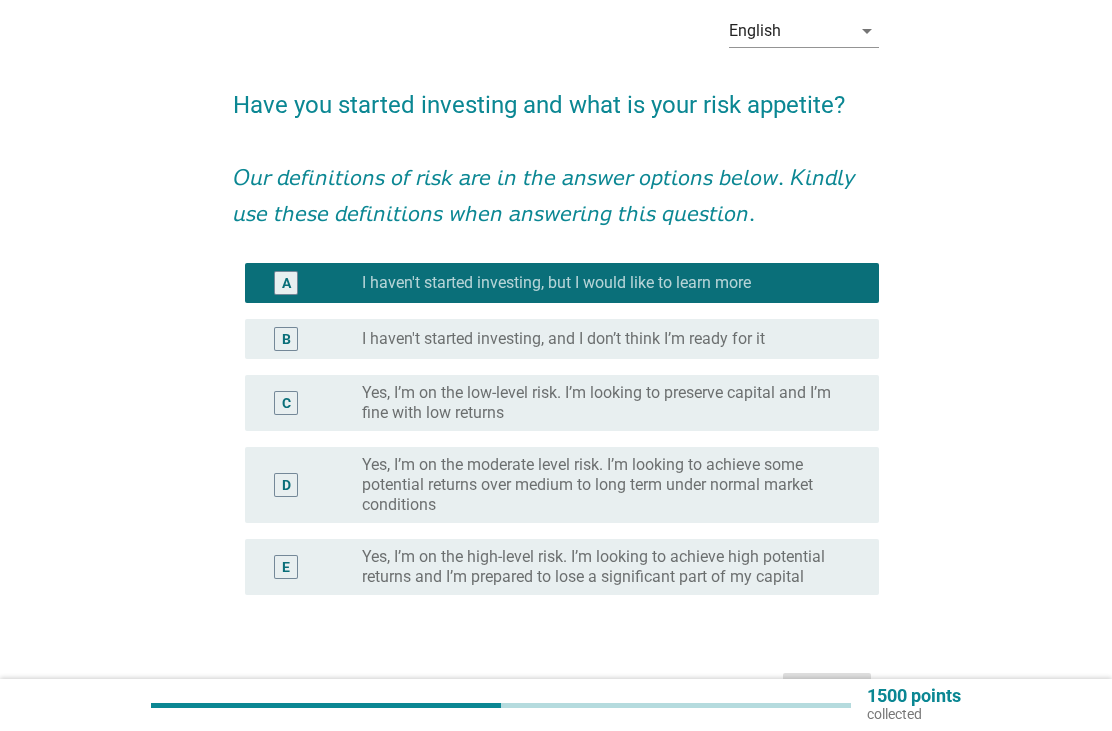 scroll, scrollTop: 0, scrollLeft: 0, axis: both 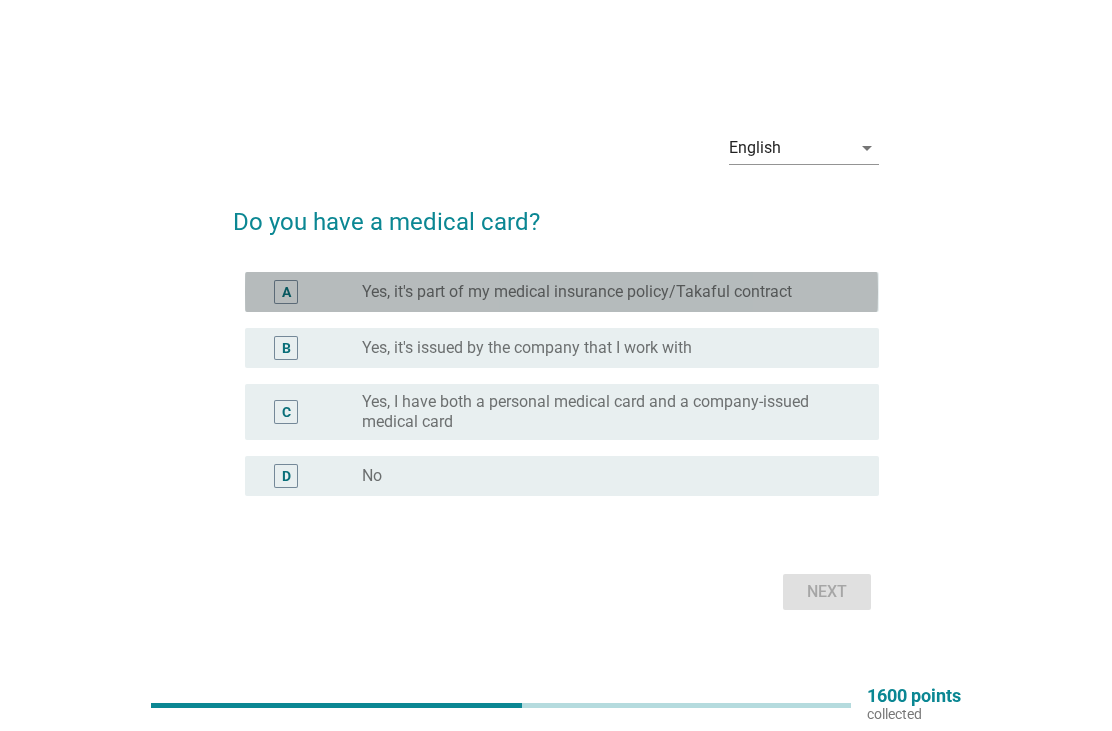 click on "radio_button_unchecked Yes, it's part of my medical insurance policy/Takaful contract" at bounding box center (612, 292) 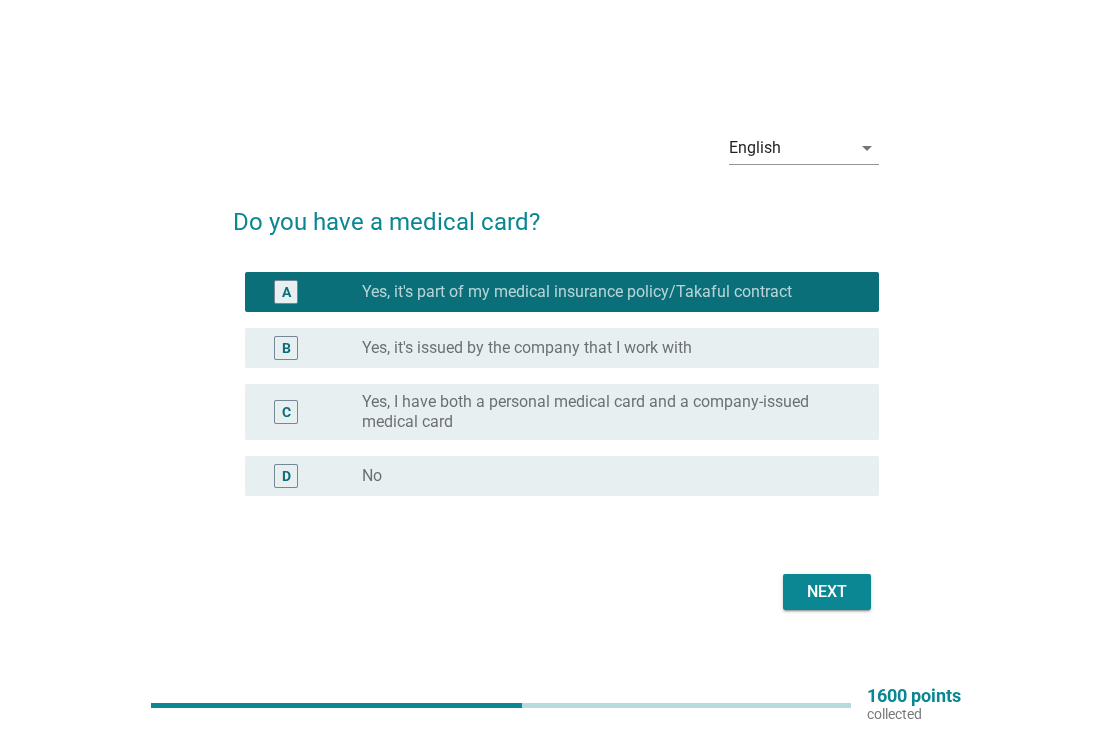 click on "Next" at bounding box center (827, 592) 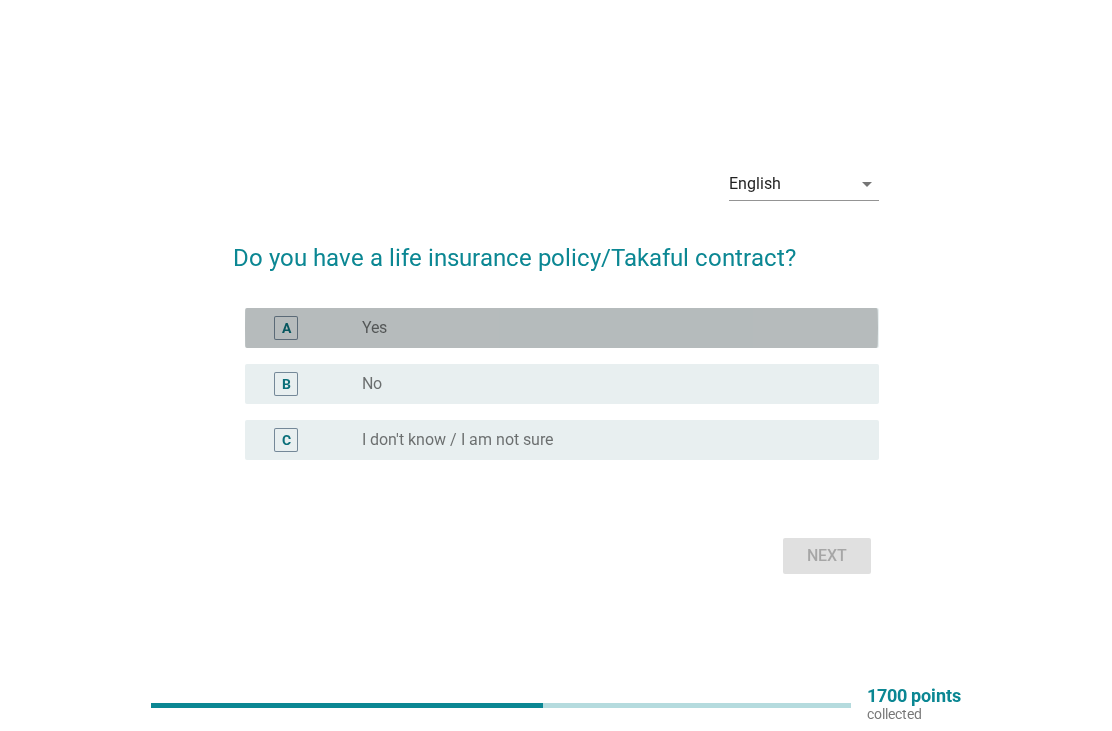 click on "radio_button_unchecked Yes" at bounding box center [612, 328] 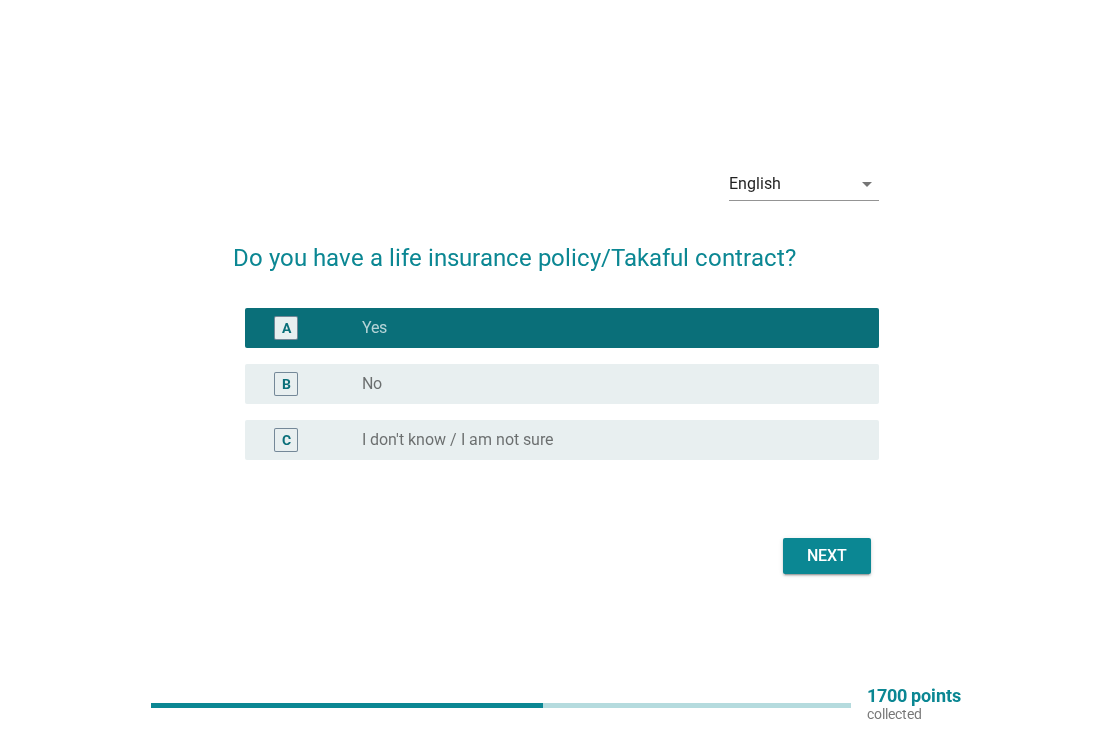 click on "Next" at bounding box center [827, 556] 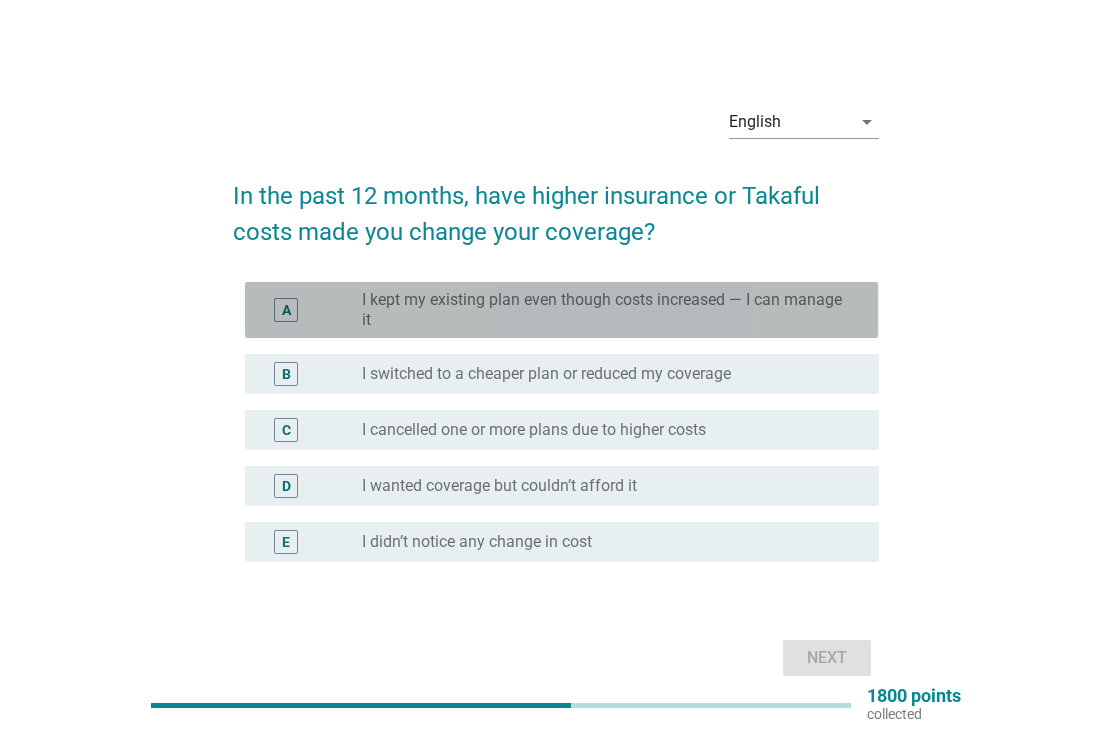 click on "radio_button_unchecked I kept my existing plan even though costs increased — I can manage it" at bounding box center (612, 310) 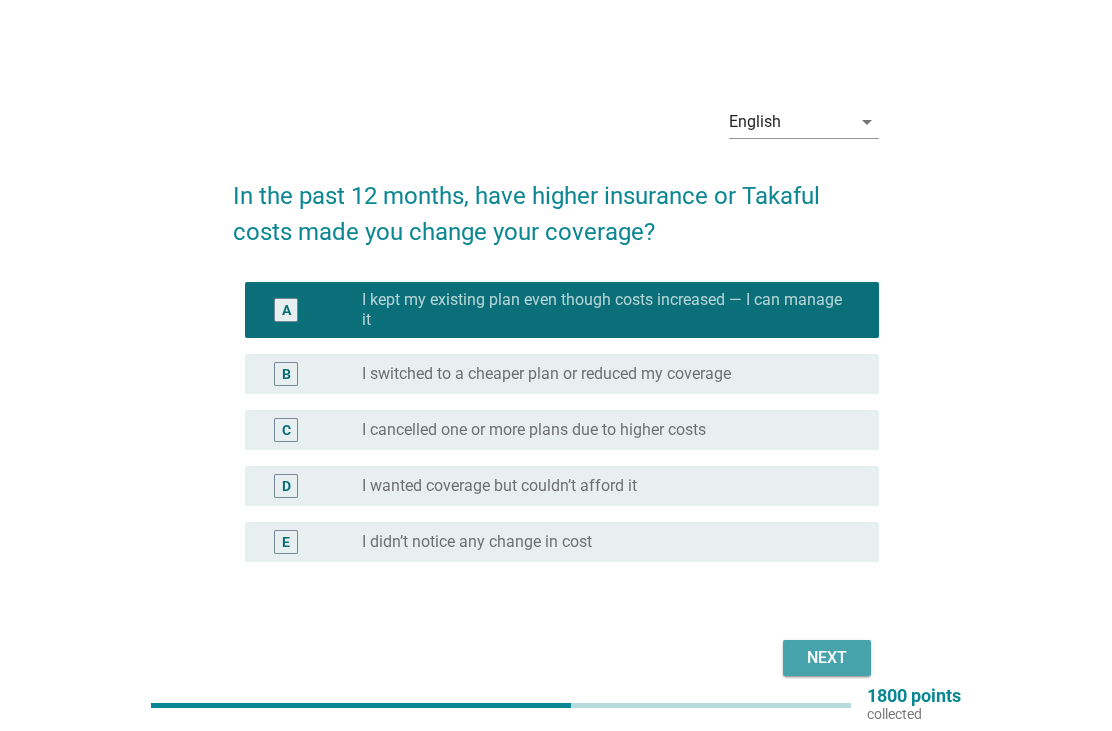 click on "Next" at bounding box center (827, 658) 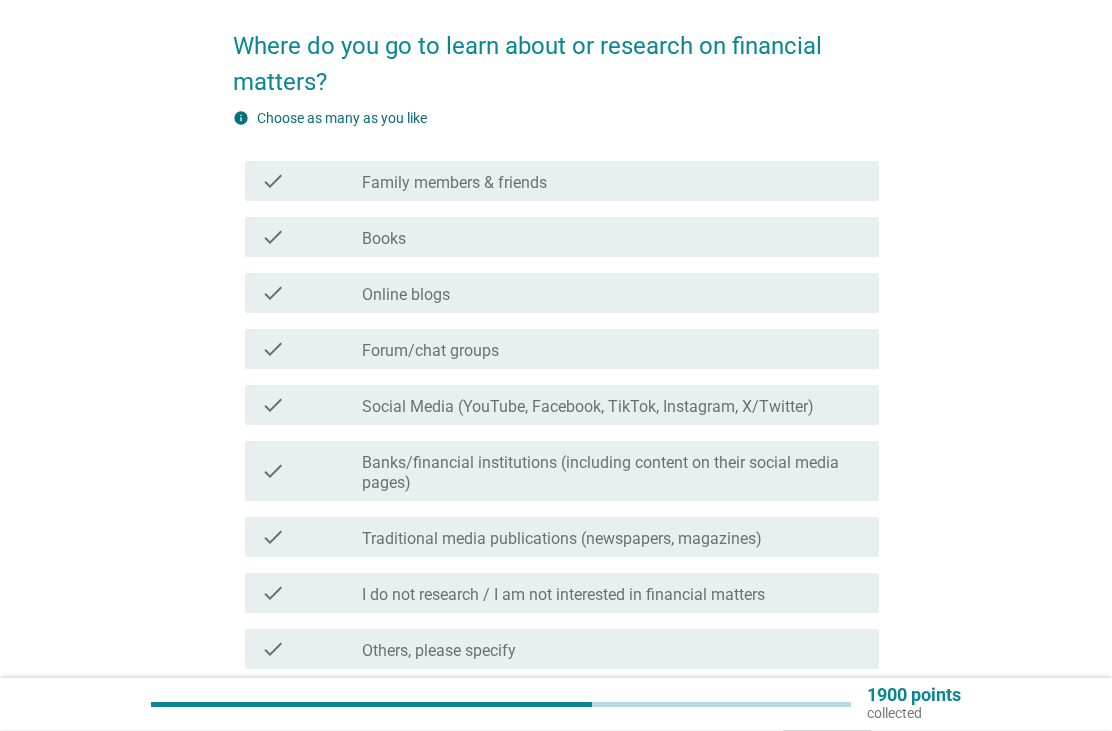scroll, scrollTop: 150, scrollLeft: 0, axis: vertical 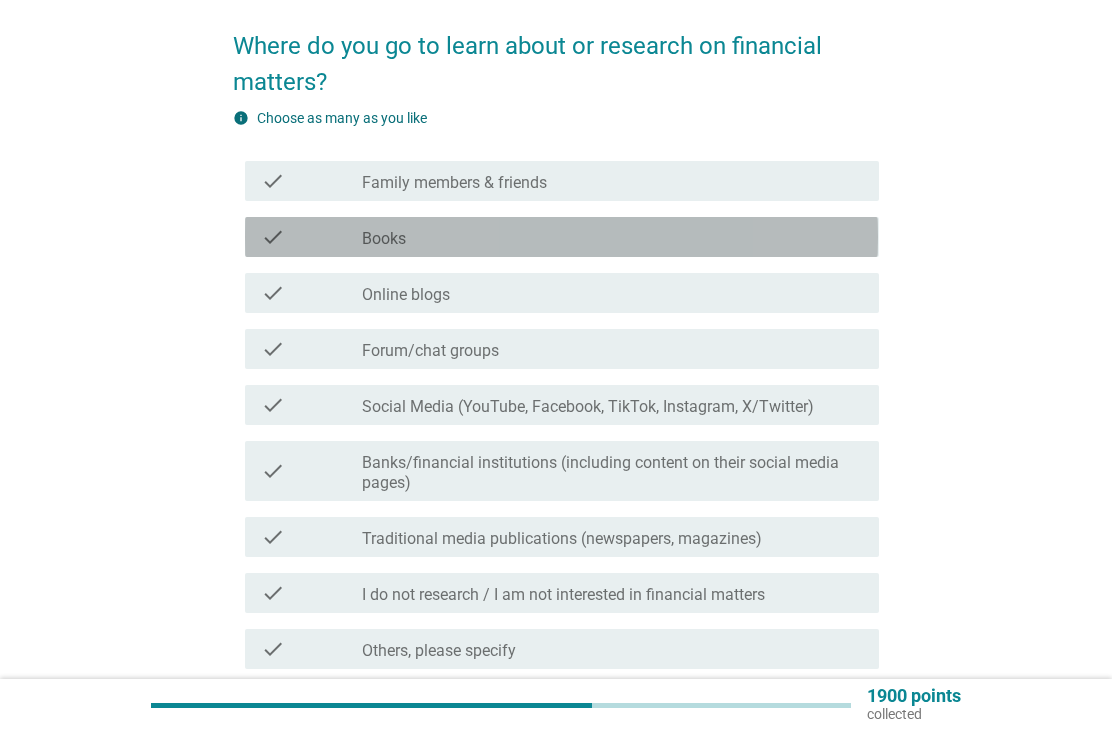 click on "check_box_outline_blank Books" at bounding box center [612, 237] 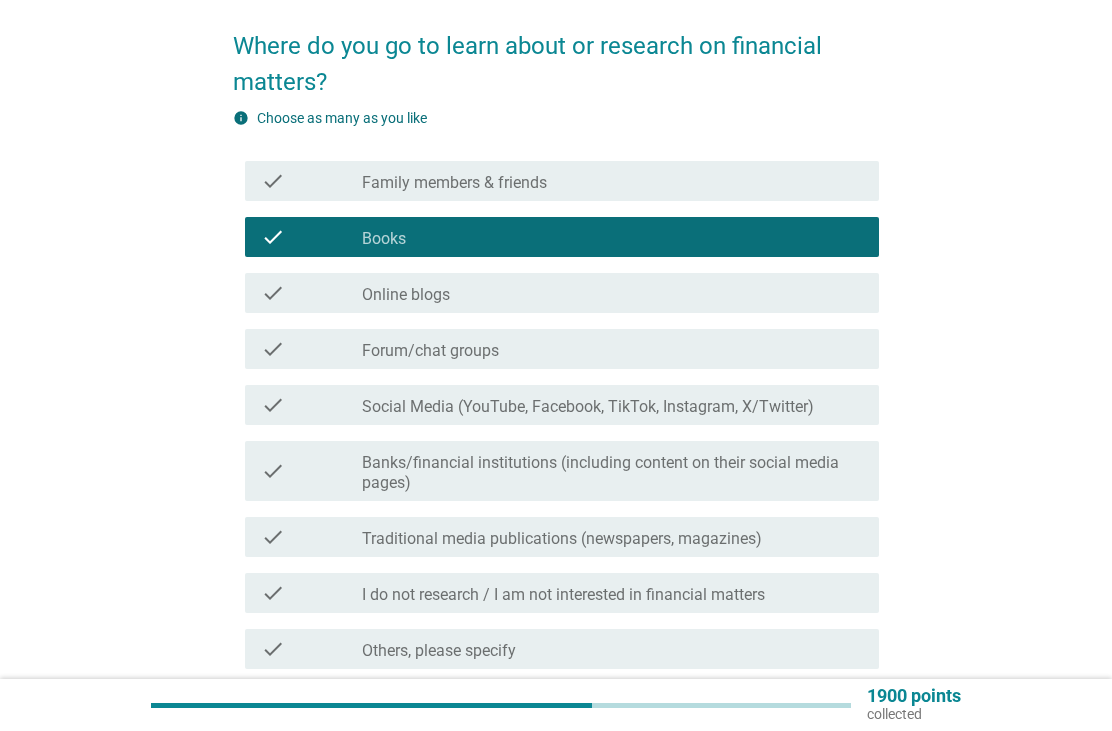 click on "check_box_outline_blank Forum/chat groups" at bounding box center [612, 349] 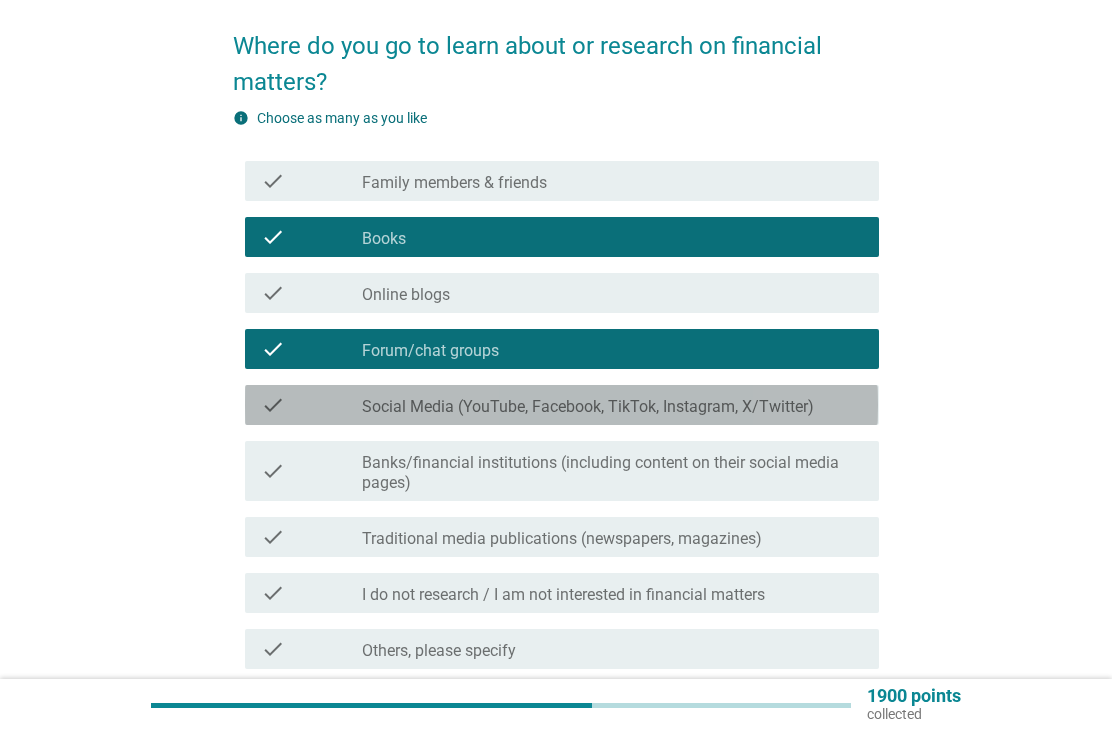 click on "check_box_outline_blank Social Media (YouTube, Facebook, TikTok, Instagram, X/Twitter)" at bounding box center (612, 405) 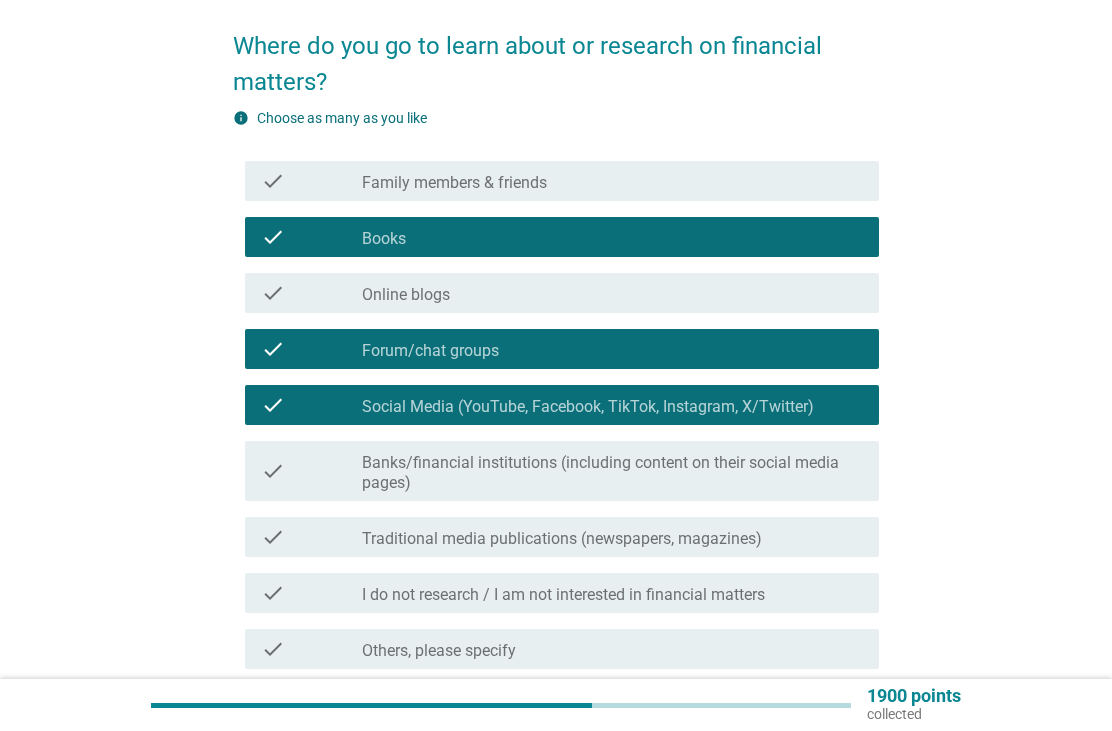 click on "check     check_box_outline_blank Family members & friends" at bounding box center (561, 181) 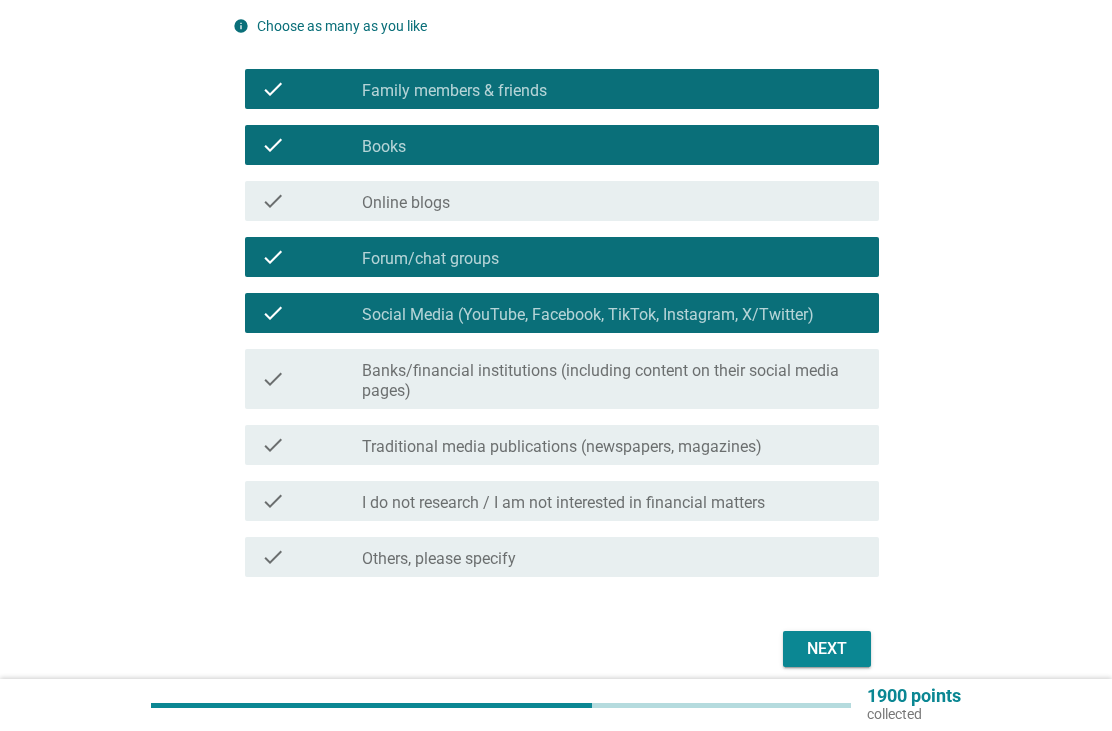 scroll, scrollTop: 252, scrollLeft: 0, axis: vertical 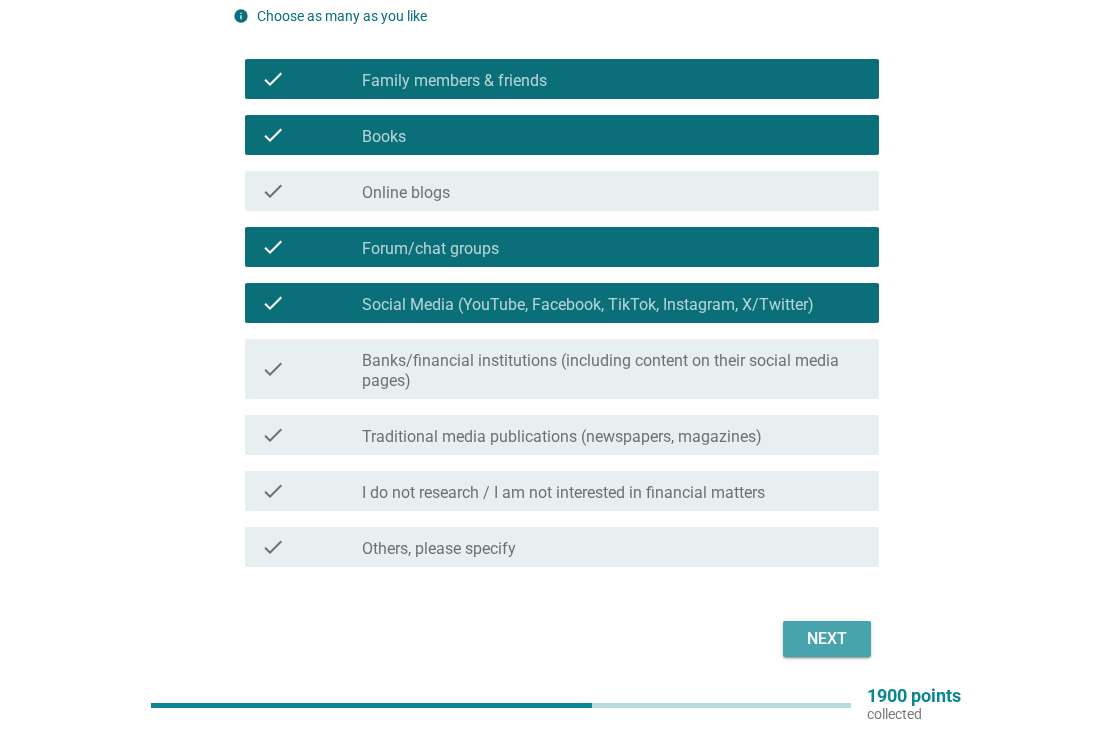 click on "Next" at bounding box center (827, 639) 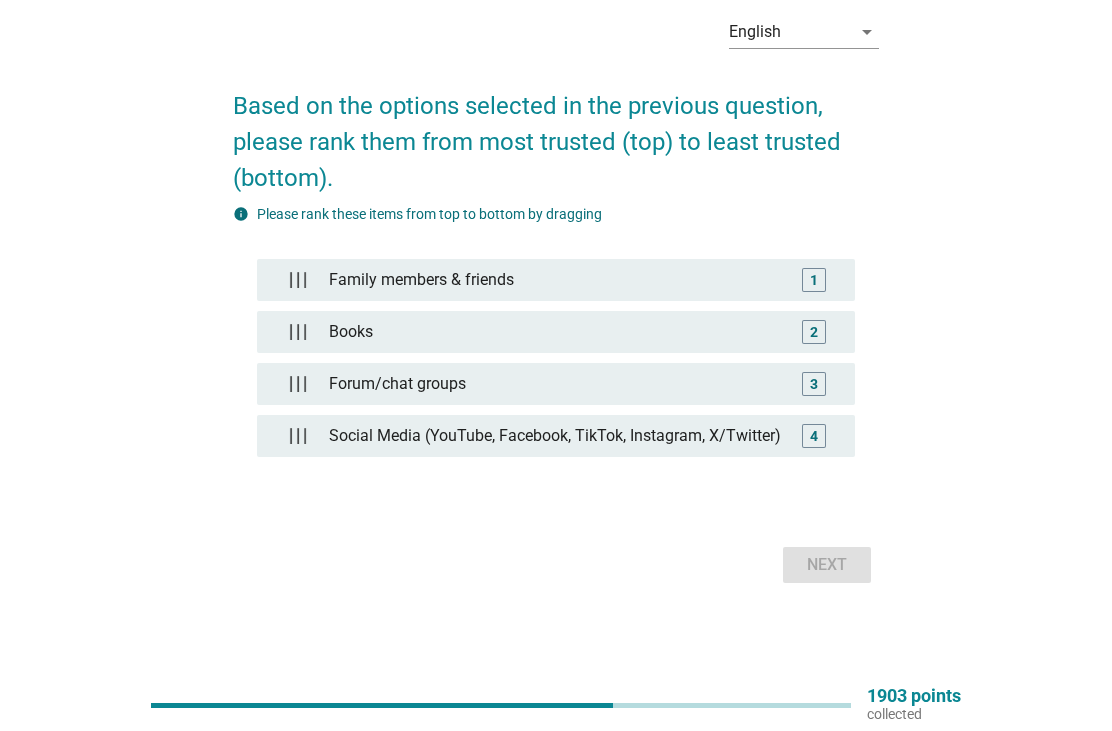 scroll, scrollTop: 0, scrollLeft: 0, axis: both 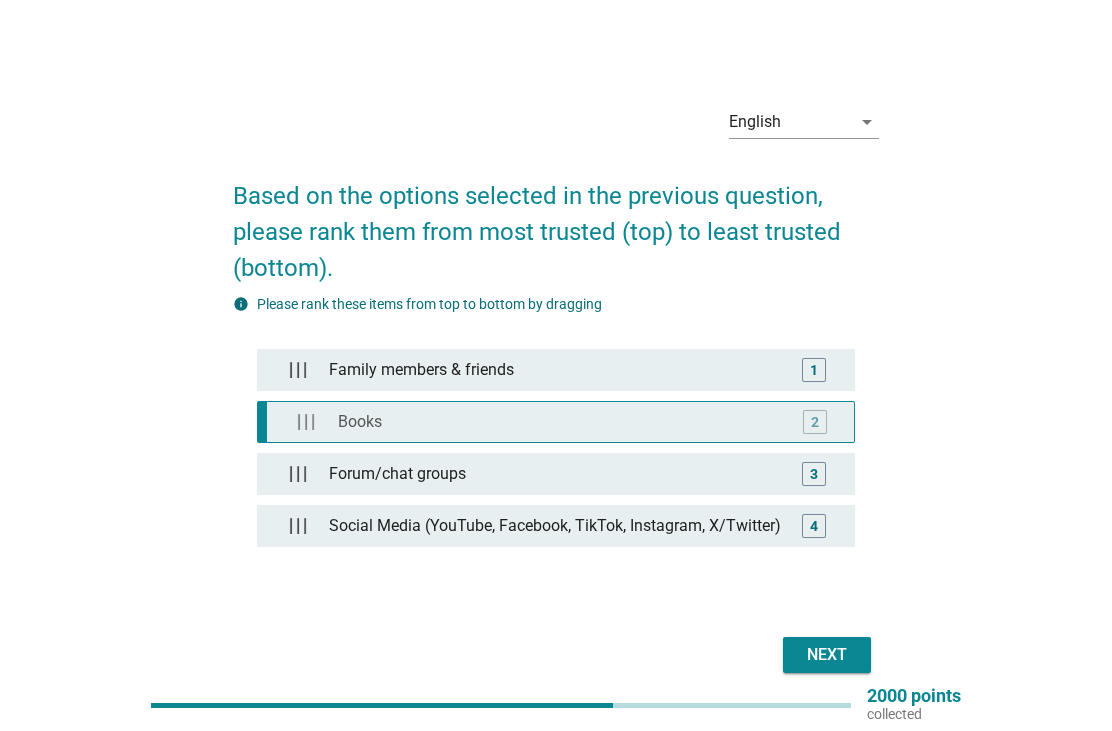 type 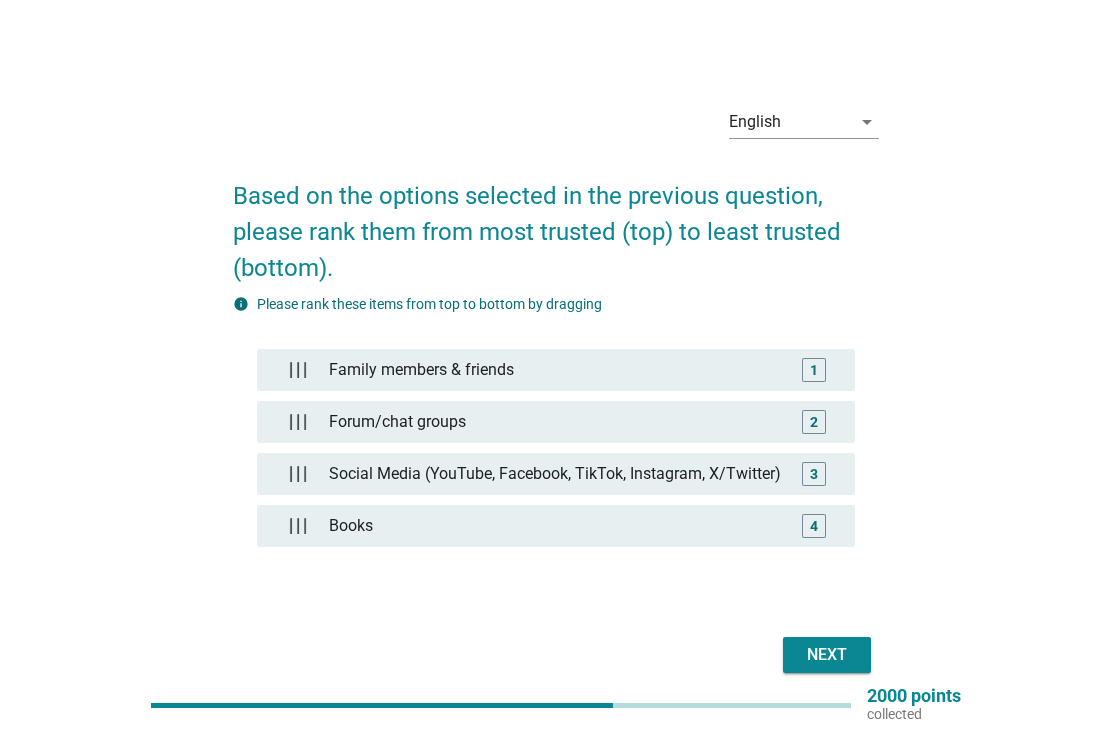click on "Next" at bounding box center [827, 655] 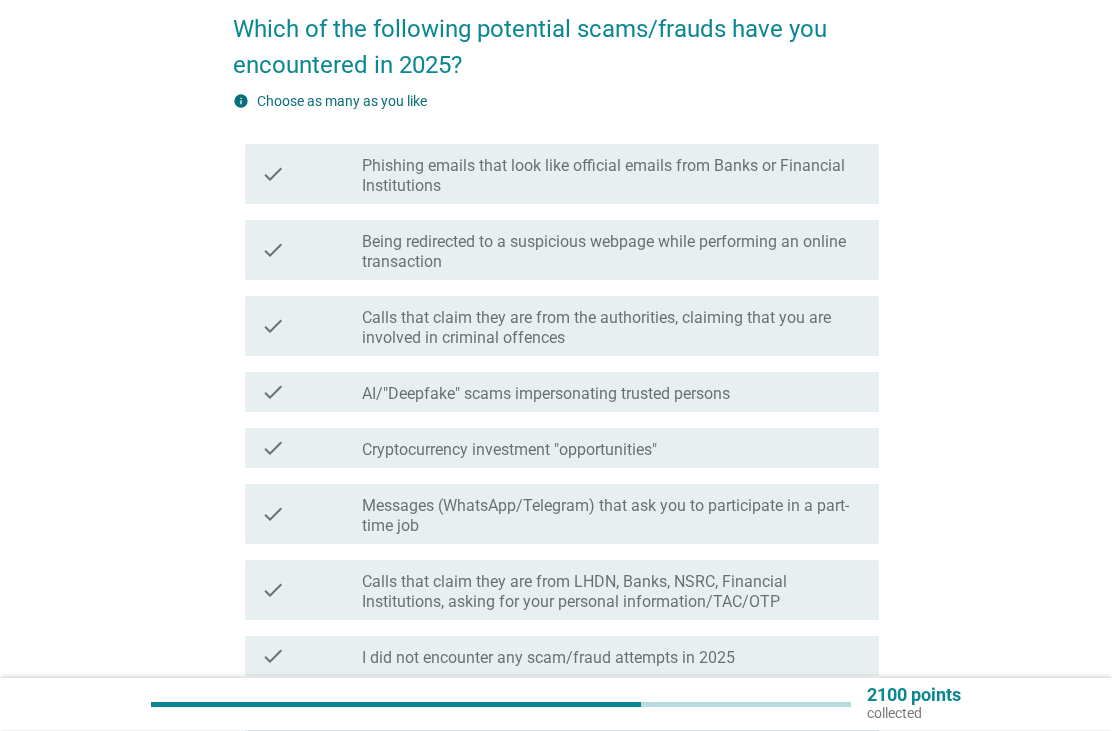 scroll, scrollTop: 172, scrollLeft: 0, axis: vertical 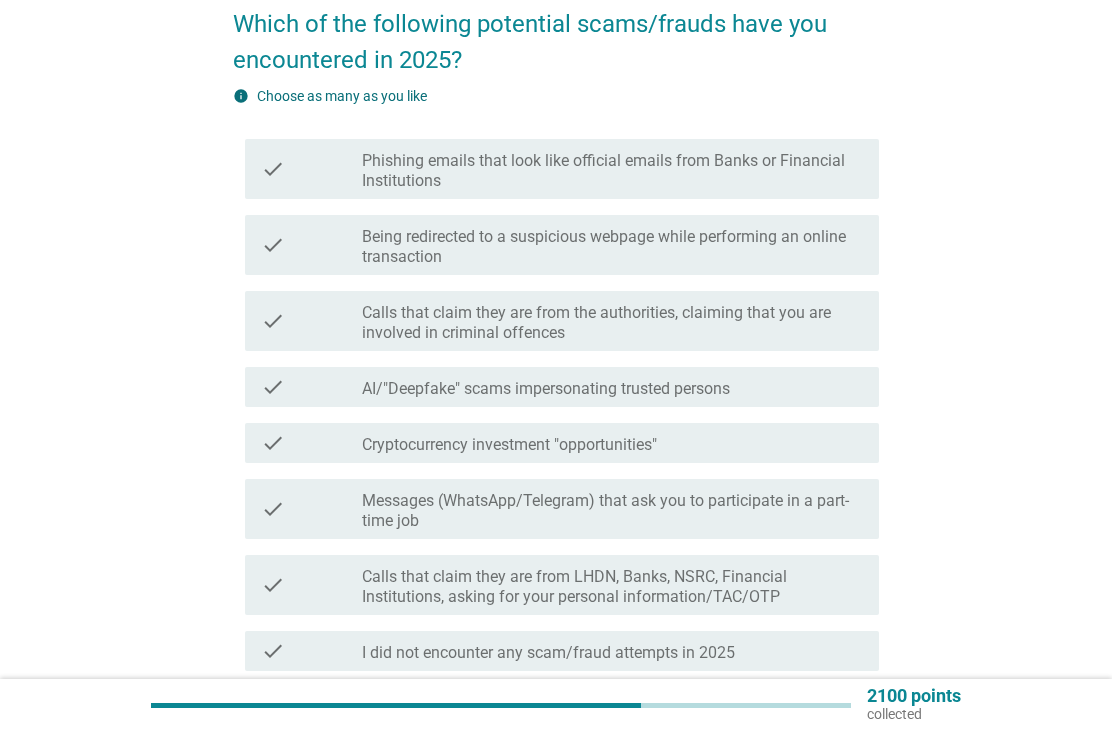 click on "Calls that claim they are from the authorities, claiming that you are involved in criminal offences" at bounding box center (612, 323) 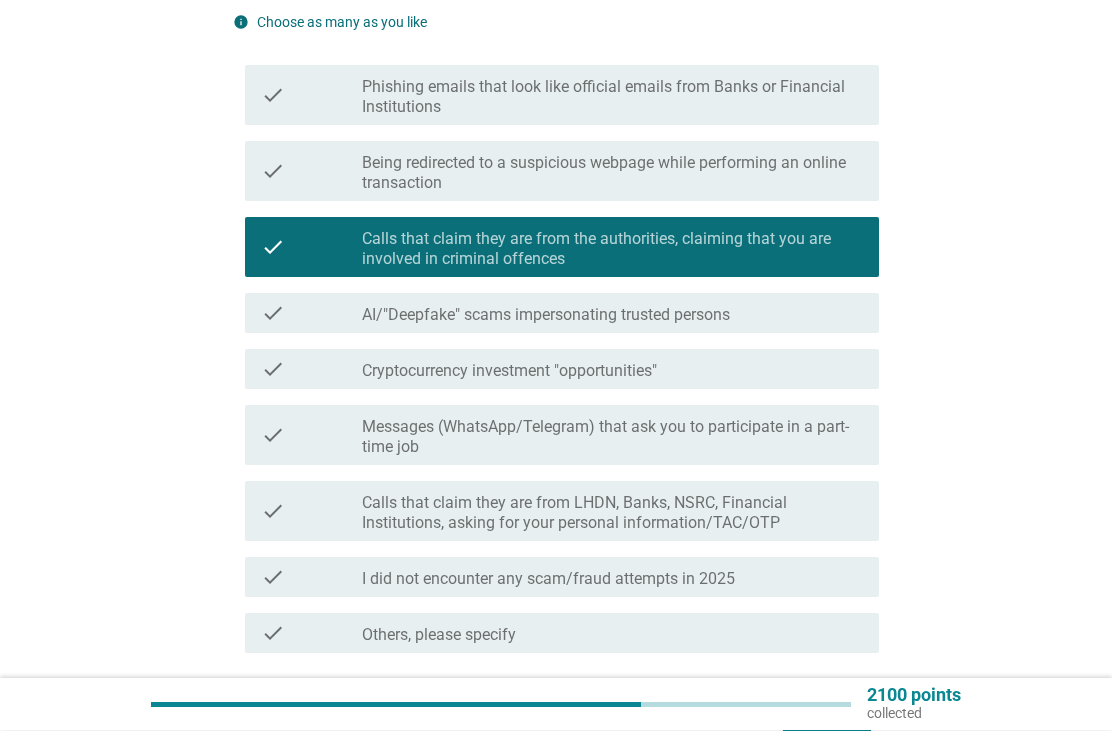 scroll, scrollTop: 246, scrollLeft: 0, axis: vertical 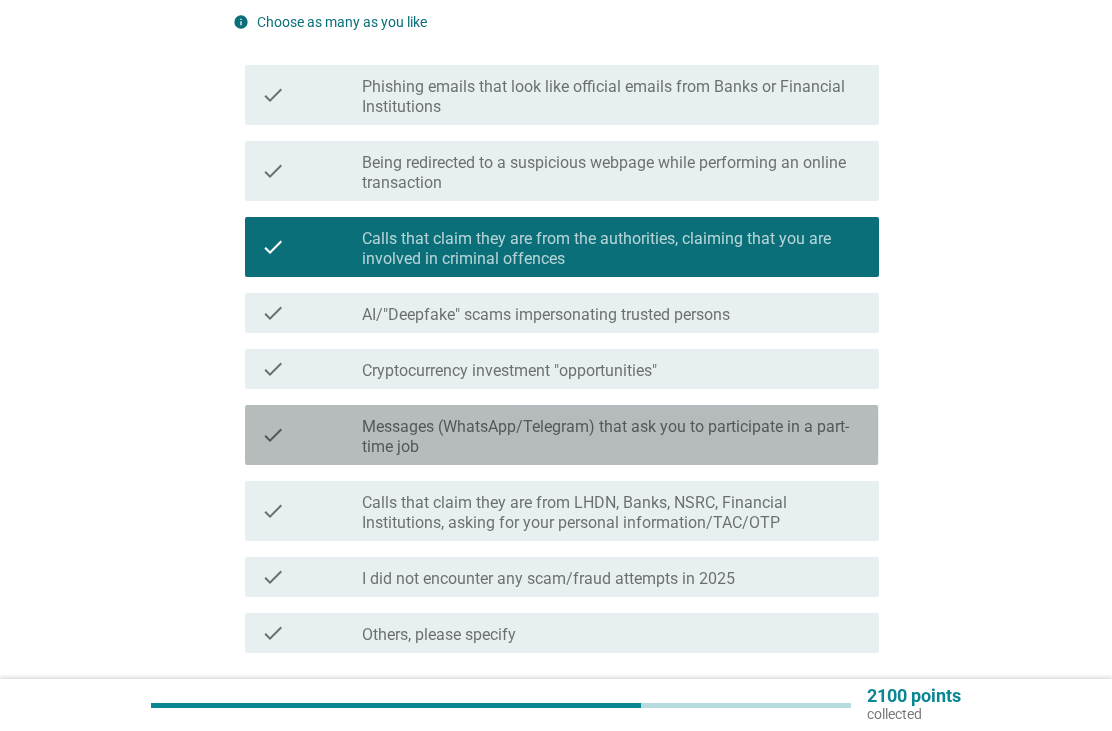 click on "Messages (WhatsApp/Telegram) that ask you to participate in a part-time job" at bounding box center (612, 437) 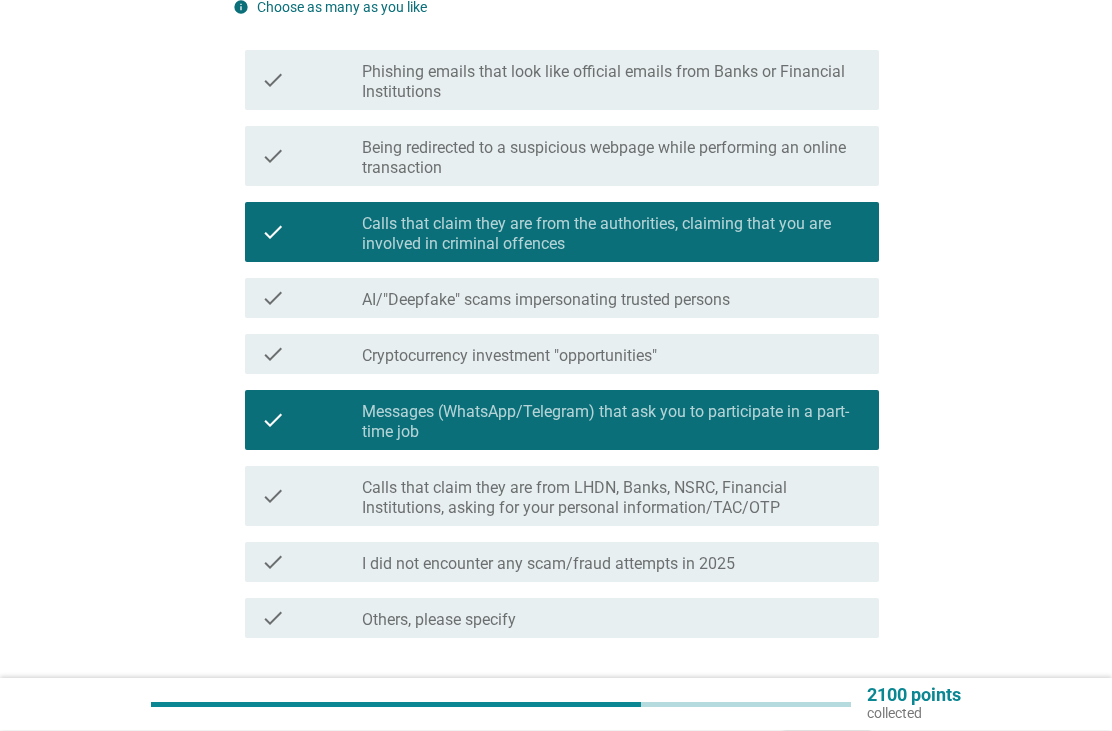 scroll, scrollTop: 261, scrollLeft: 0, axis: vertical 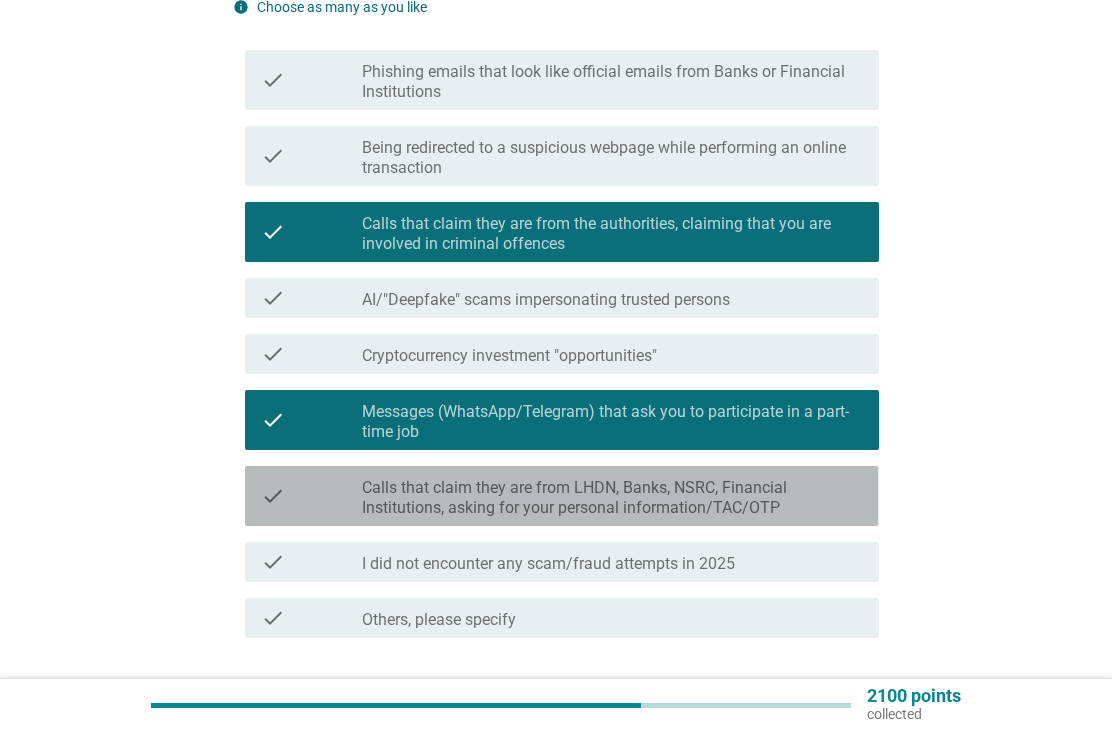click on "Calls that claim they are from LHDN, Banks, NSRC, Financial Institutions, asking for your personal information/TAC/OTP" at bounding box center [612, 498] 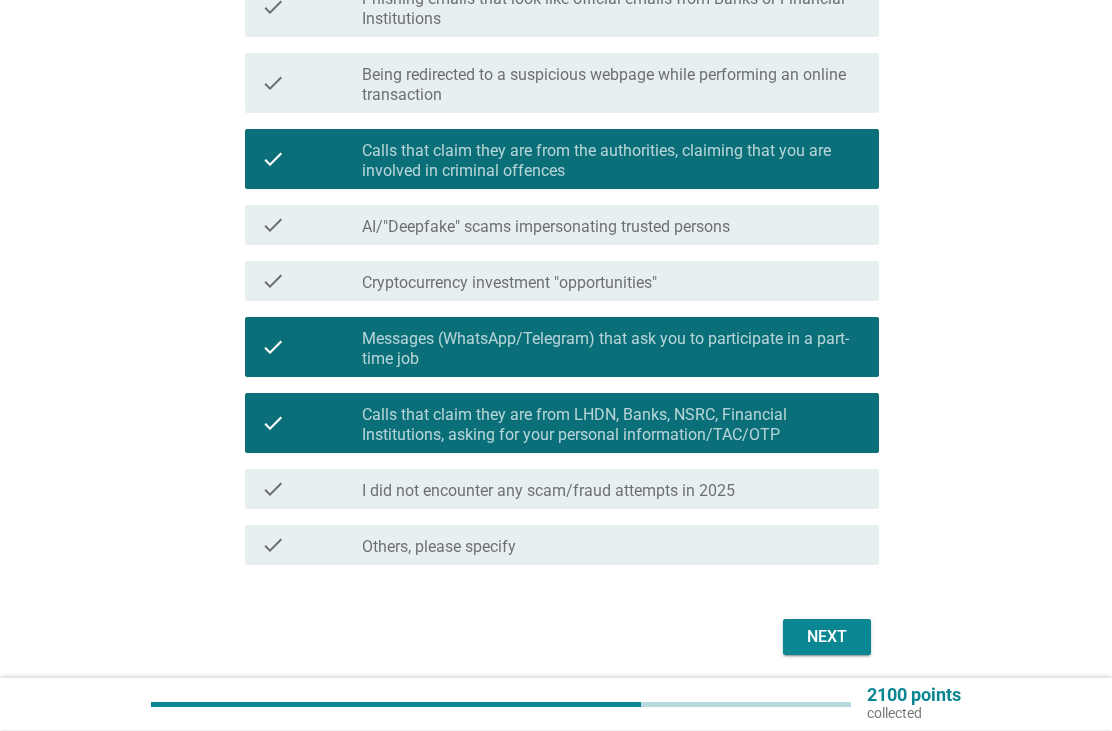 scroll, scrollTop: 342, scrollLeft: 0, axis: vertical 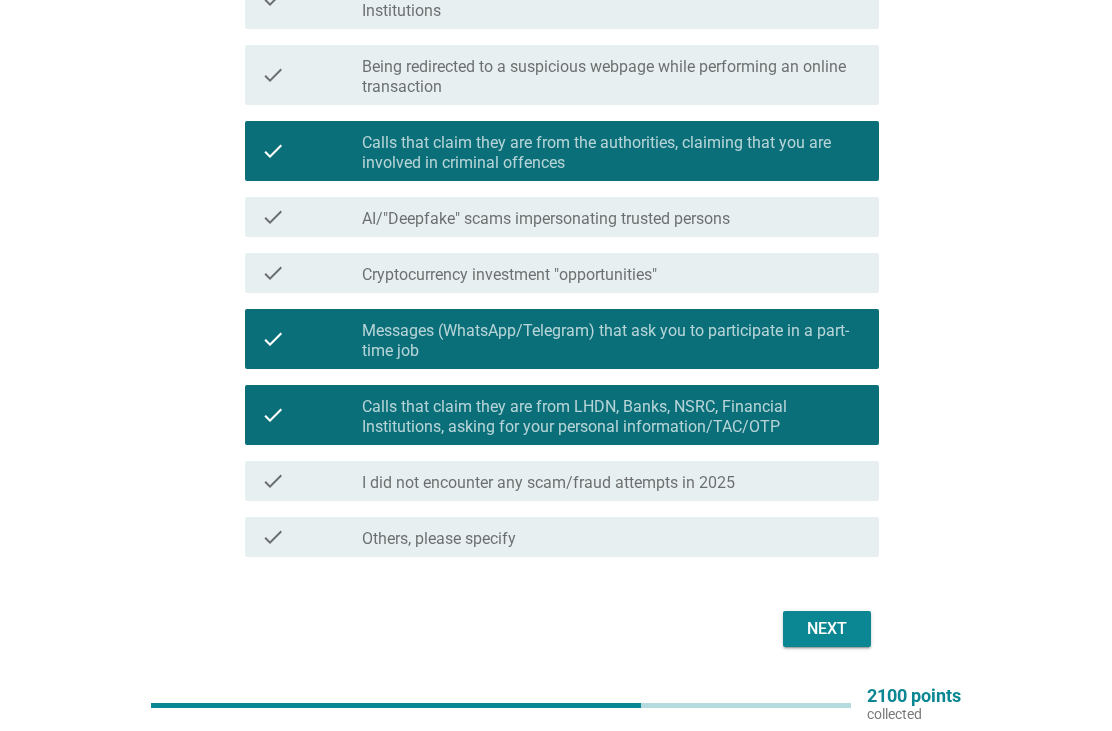 click on "Next" at bounding box center (827, 629) 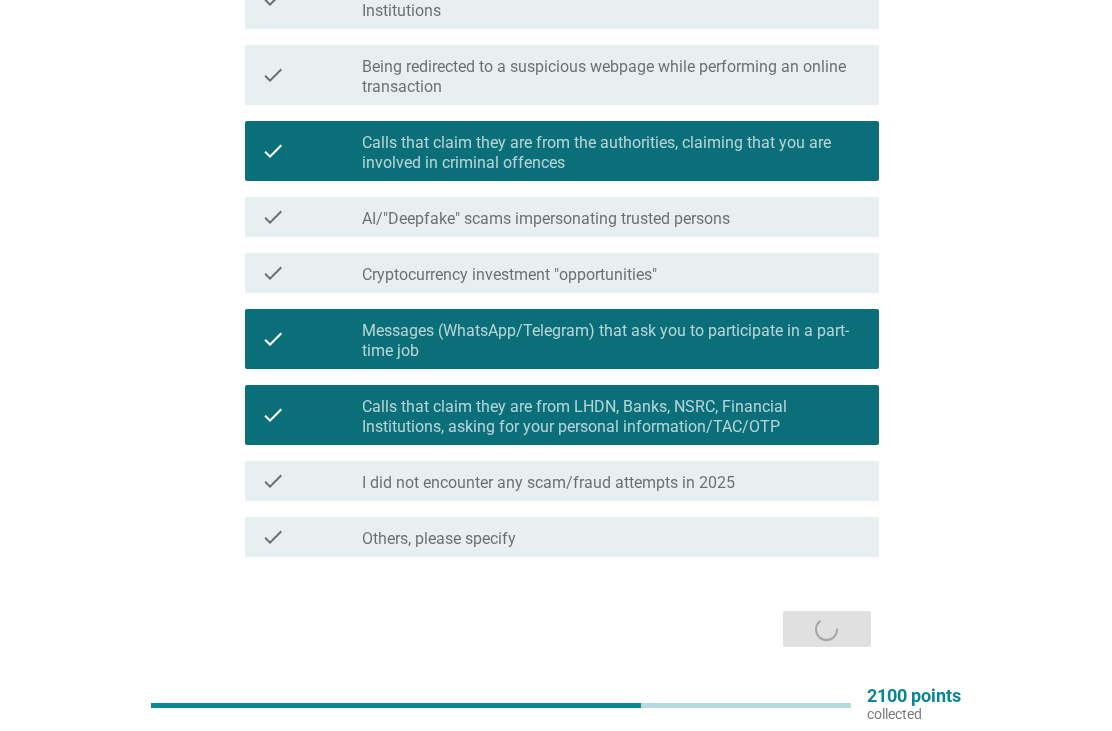 scroll, scrollTop: 0, scrollLeft: 0, axis: both 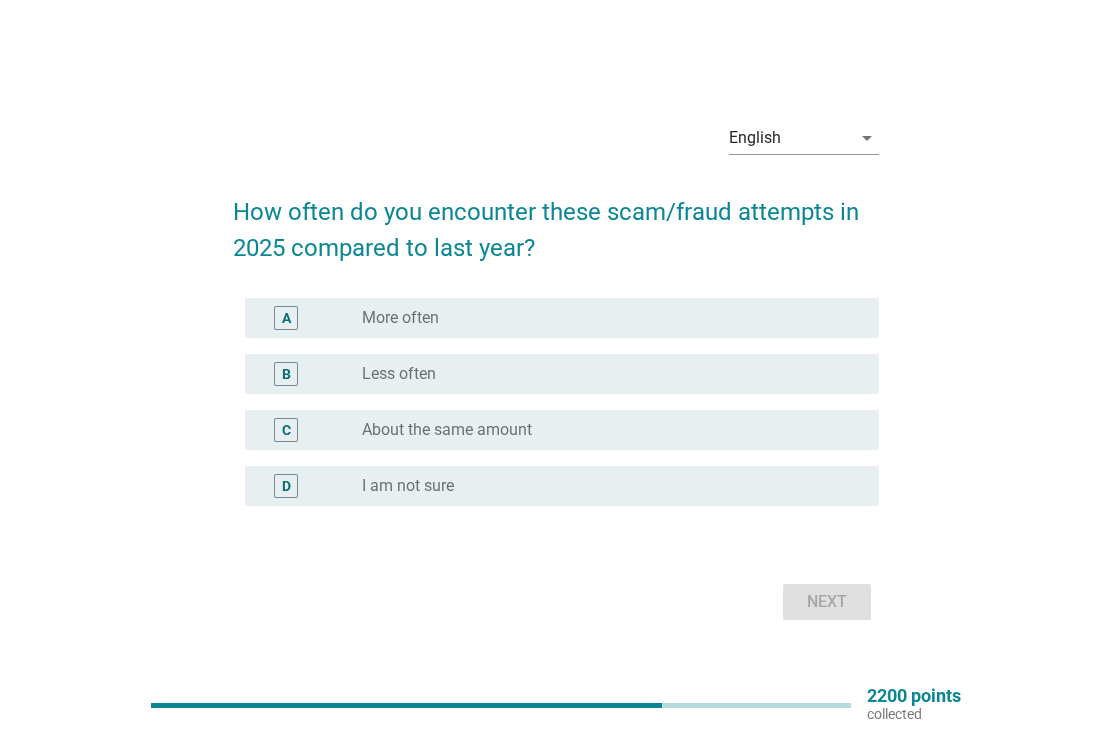 click on "C     radio_button_unchecked About the same amount" at bounding box center [561, 430] 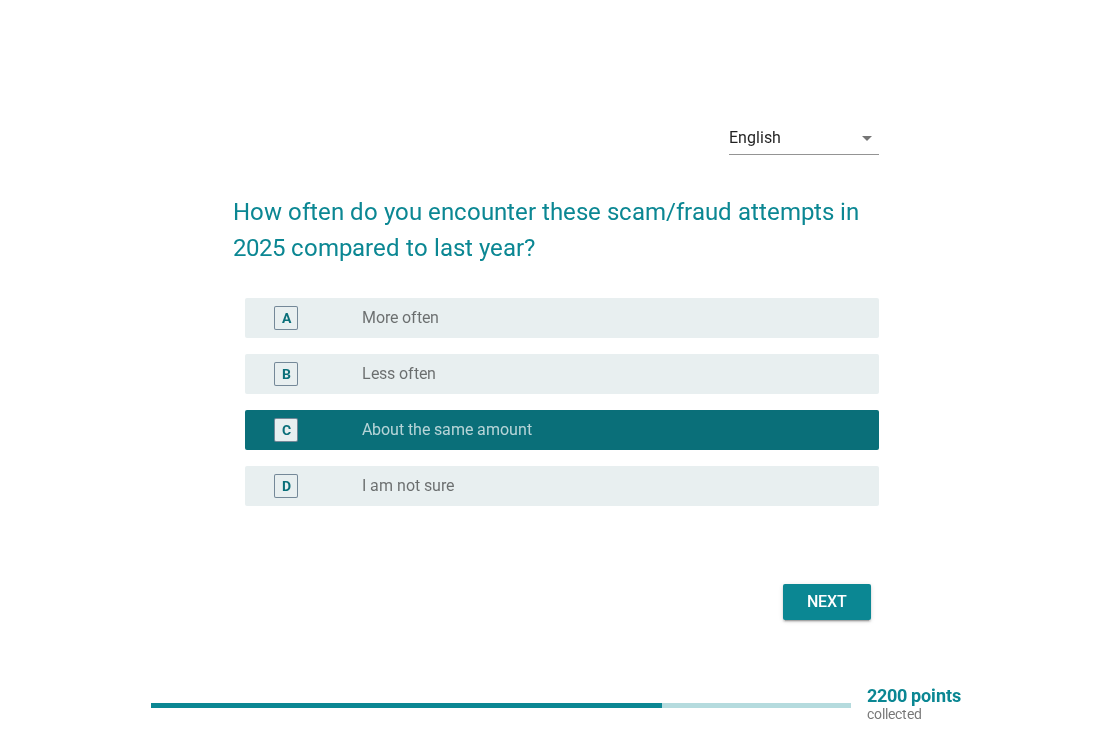 click on "Next" at bounding box center [827, 602] 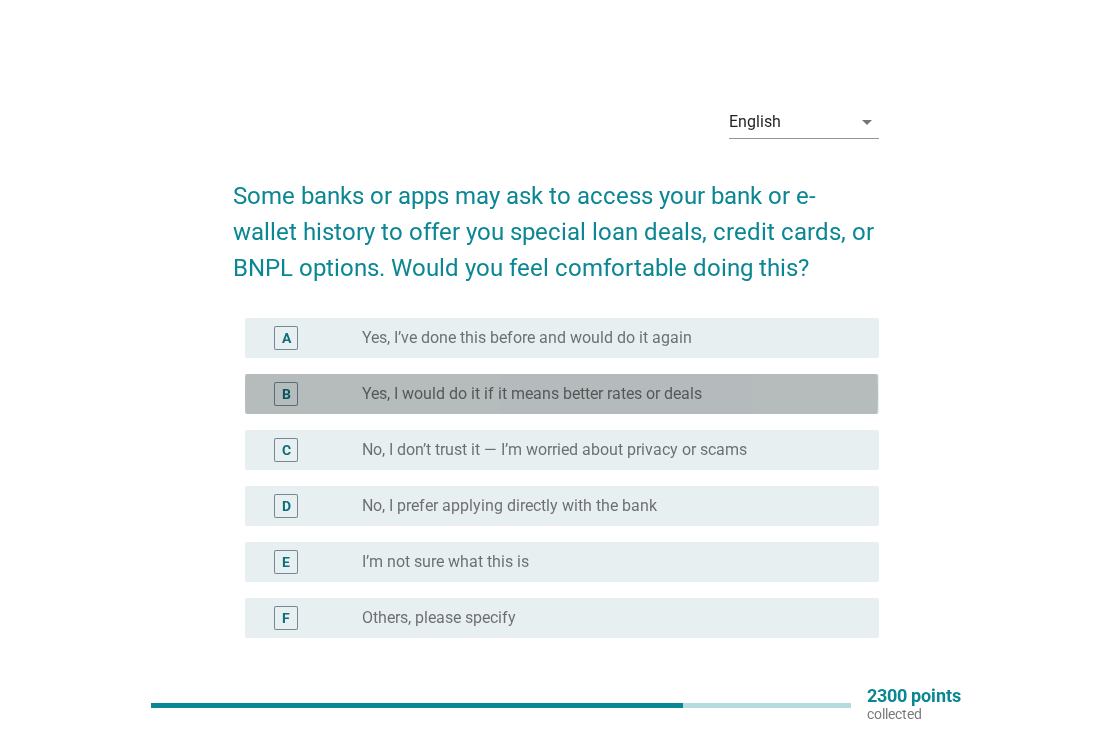 click on "radio_button_unchecked Yes, I would do it if it means better rates or deals" at bounding box center [604, 394] 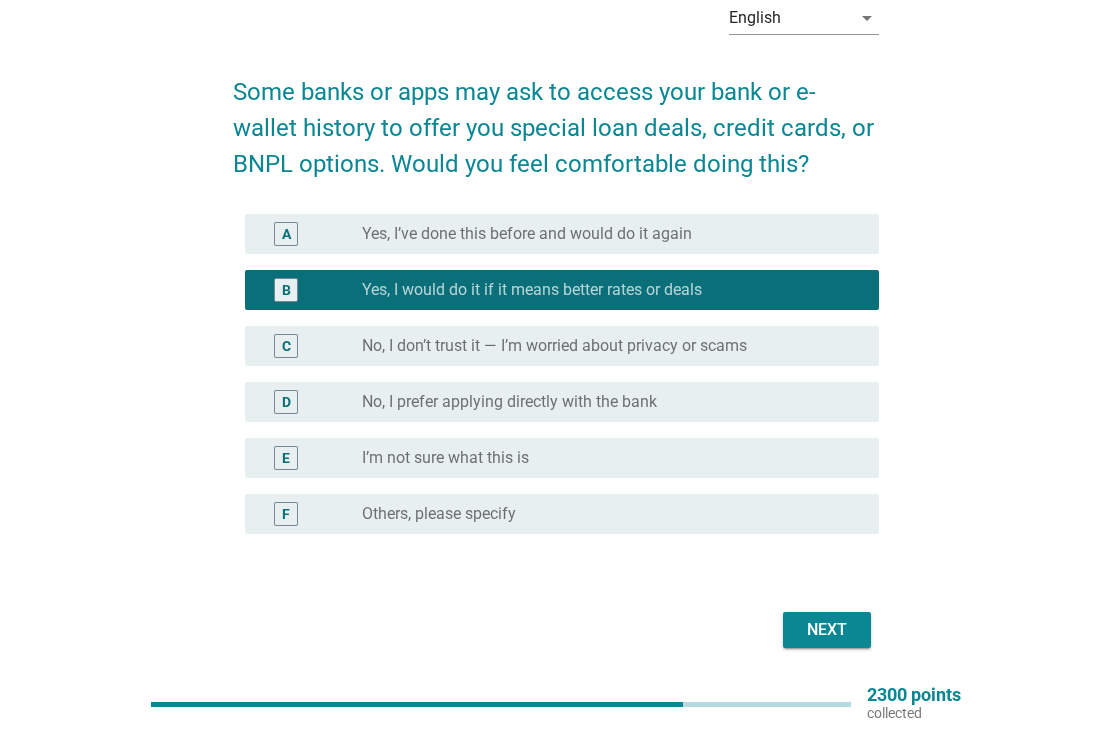 scroll, scrollTop: 104, scrollLeft: 0, axis: vertical 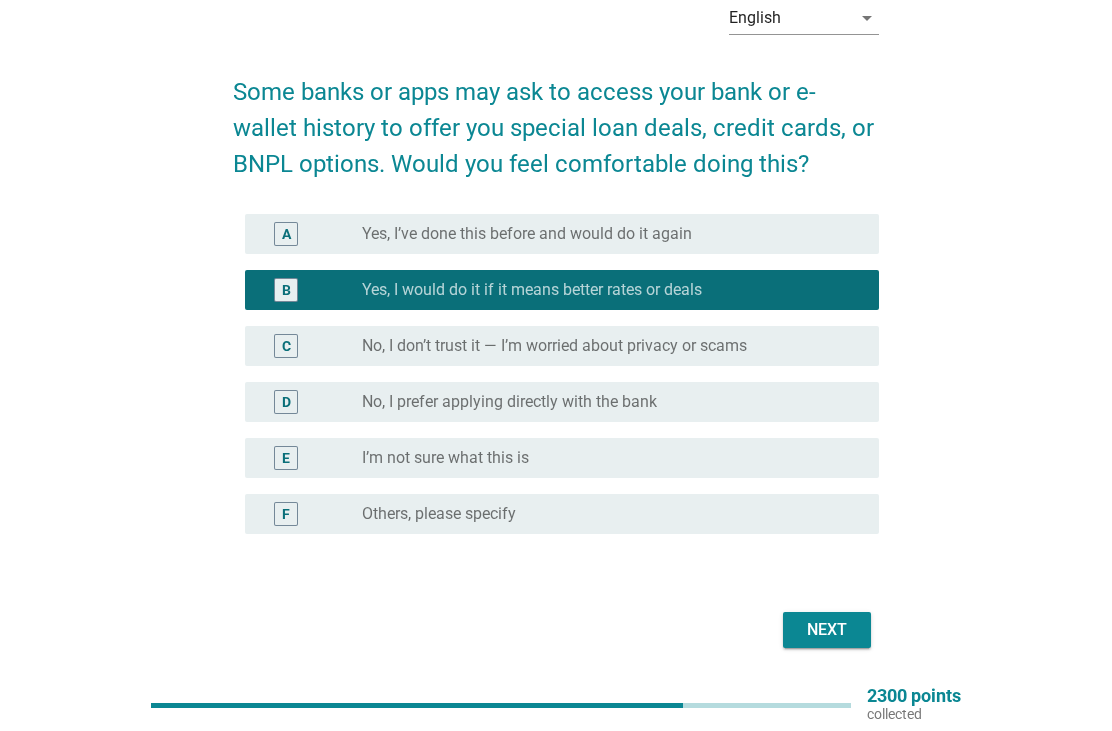 click on "D     radio_button_unchecked No, I prefer applying directly with the bank" at bounding box center (561, 402) 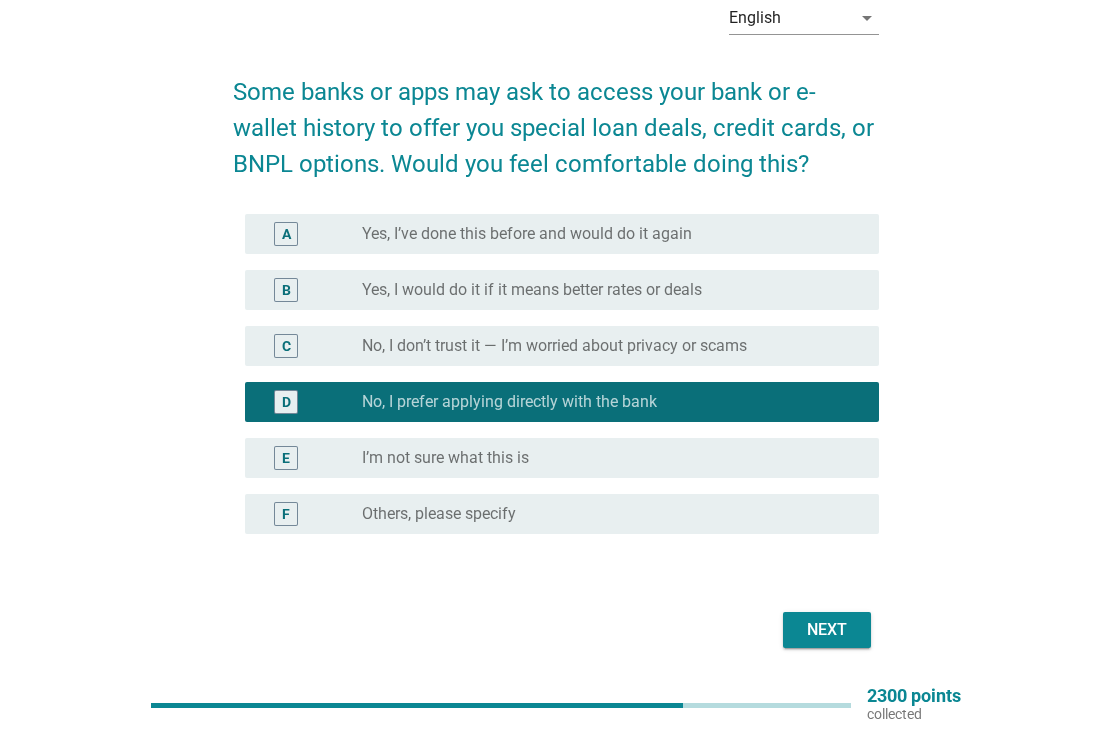 click on "Next" at bounding box center (827, 630) 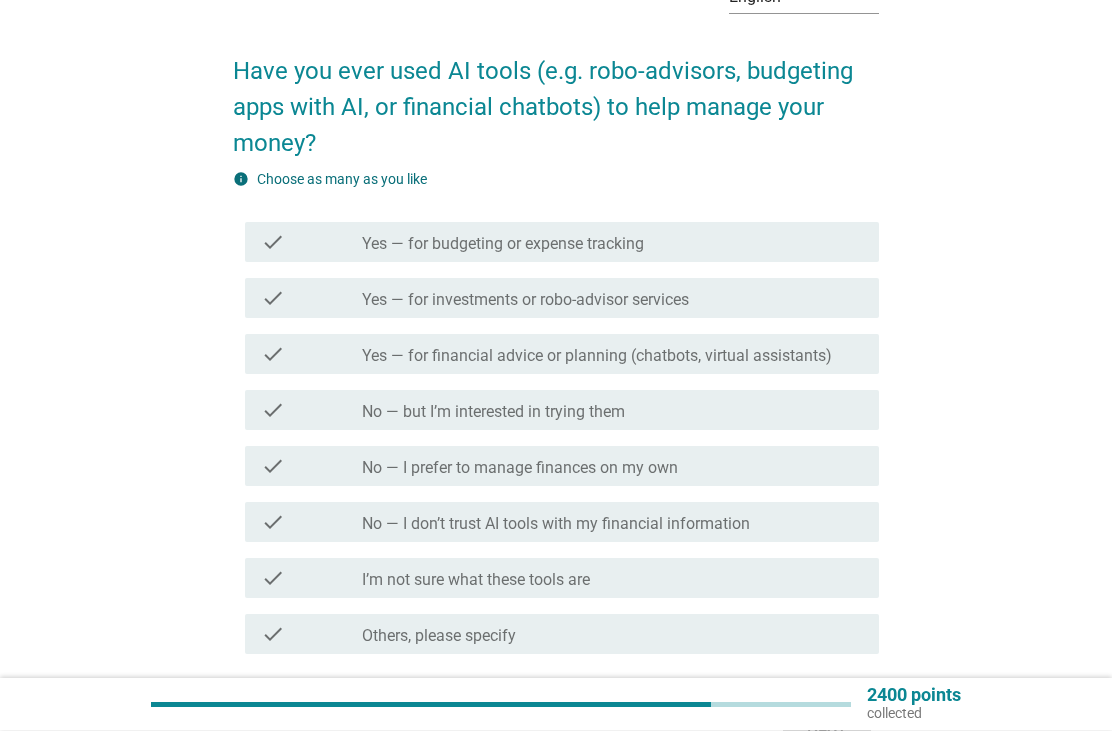 scroll, scrollTop: 127, scrollLeft: 0, axis: vertical 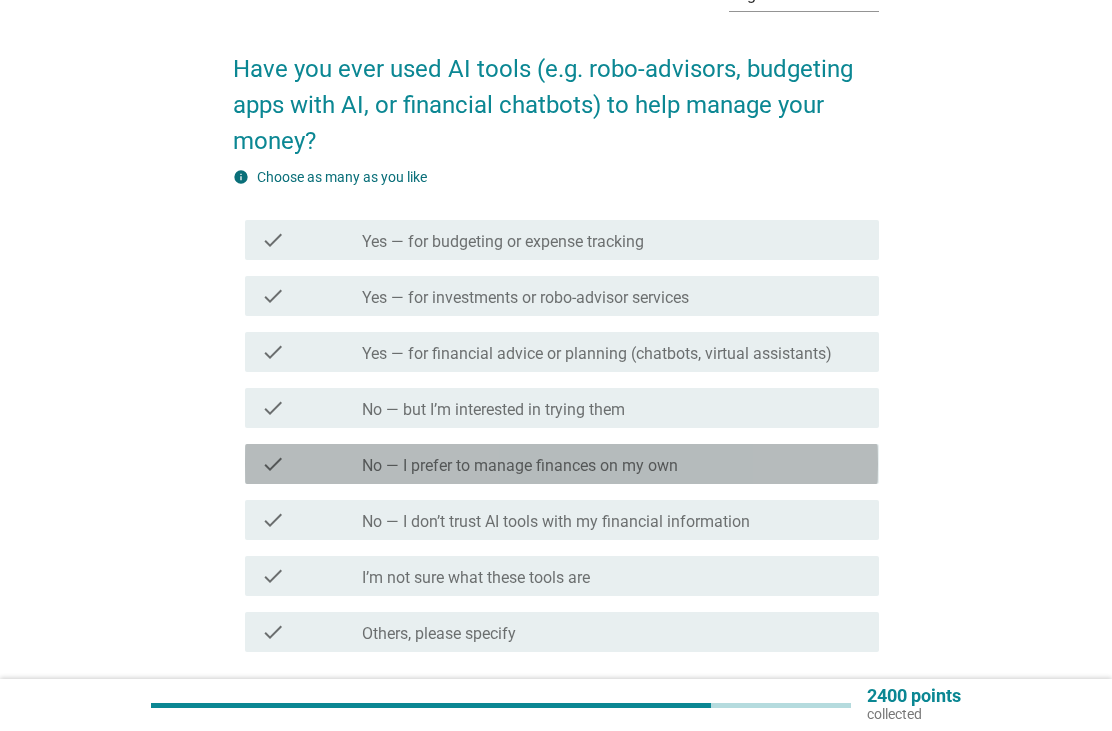 click on "check_box_outline_blank No — I prefer to manage finances on my own" at bounding box center [612, 464] 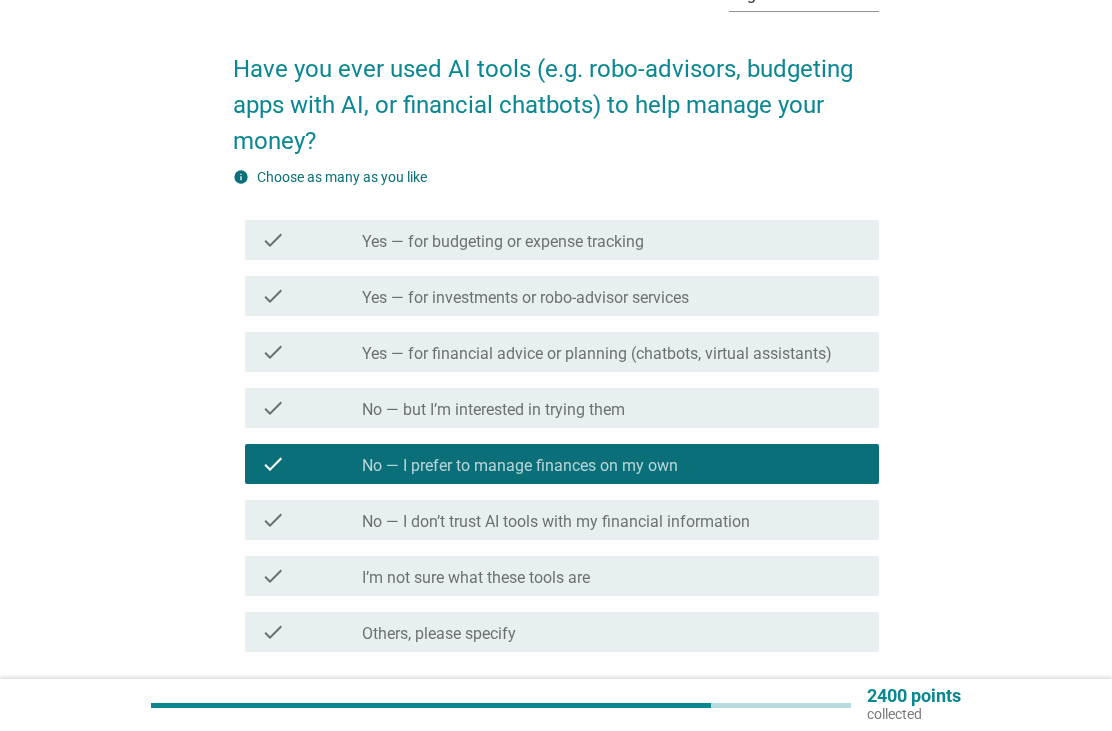 click on "Next" at bounding box center [827, 724] 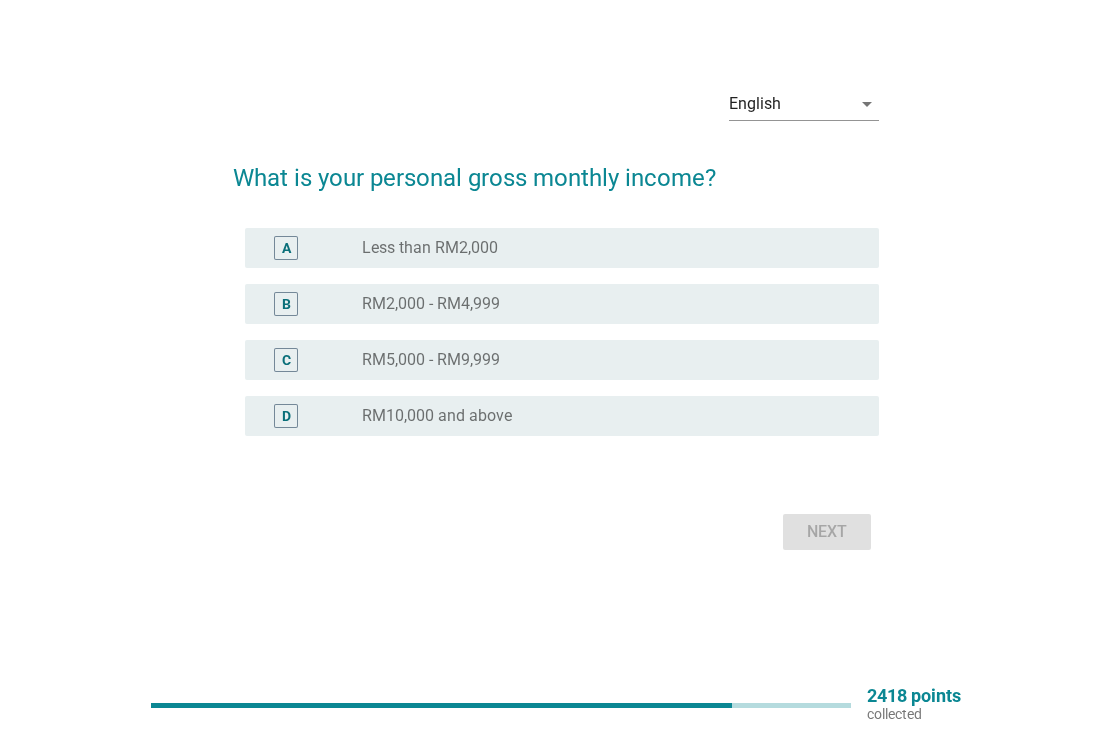 scroll, scrollTop: 0, scrollLeft: 0, axis: both 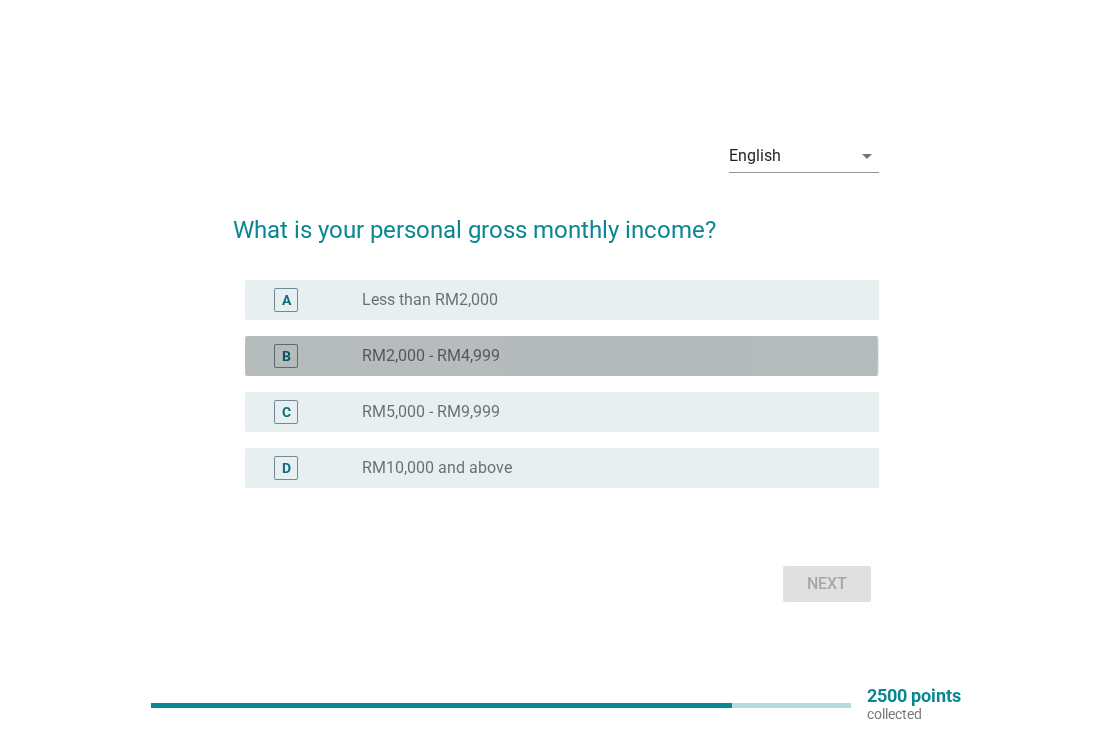 click on "radio_button_unchecked RM2,000 - RM4,999" at bounding box center (604, 356) 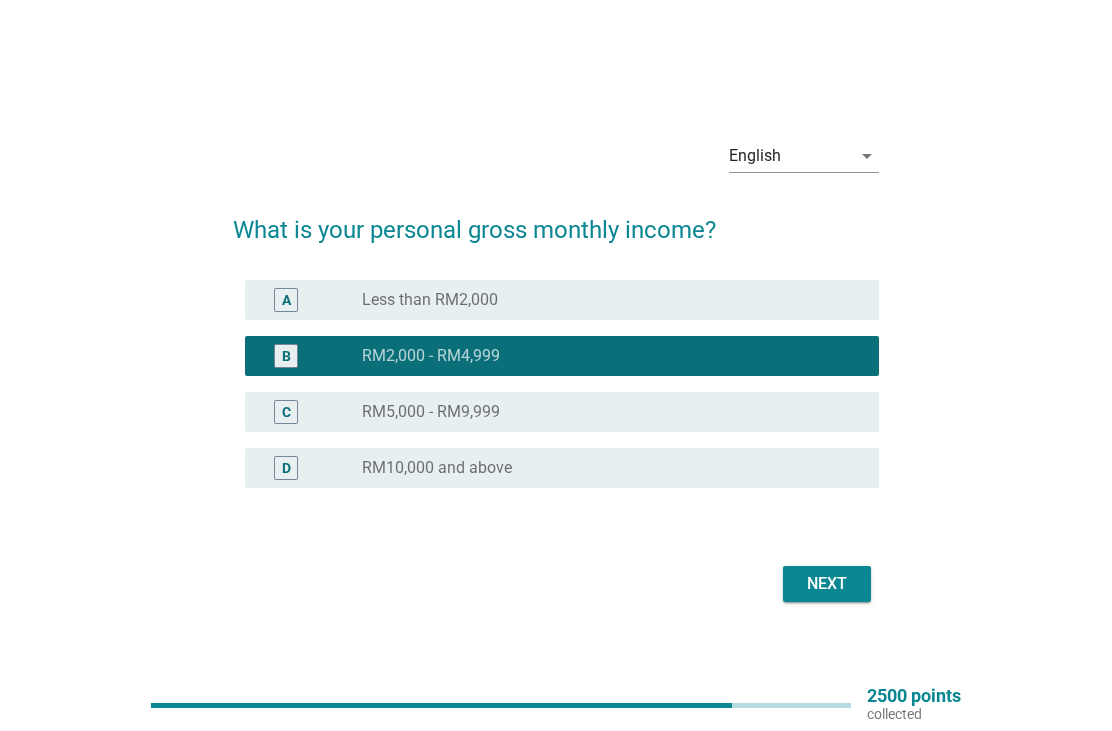 click on "Next" at bounding box center (827, 584) 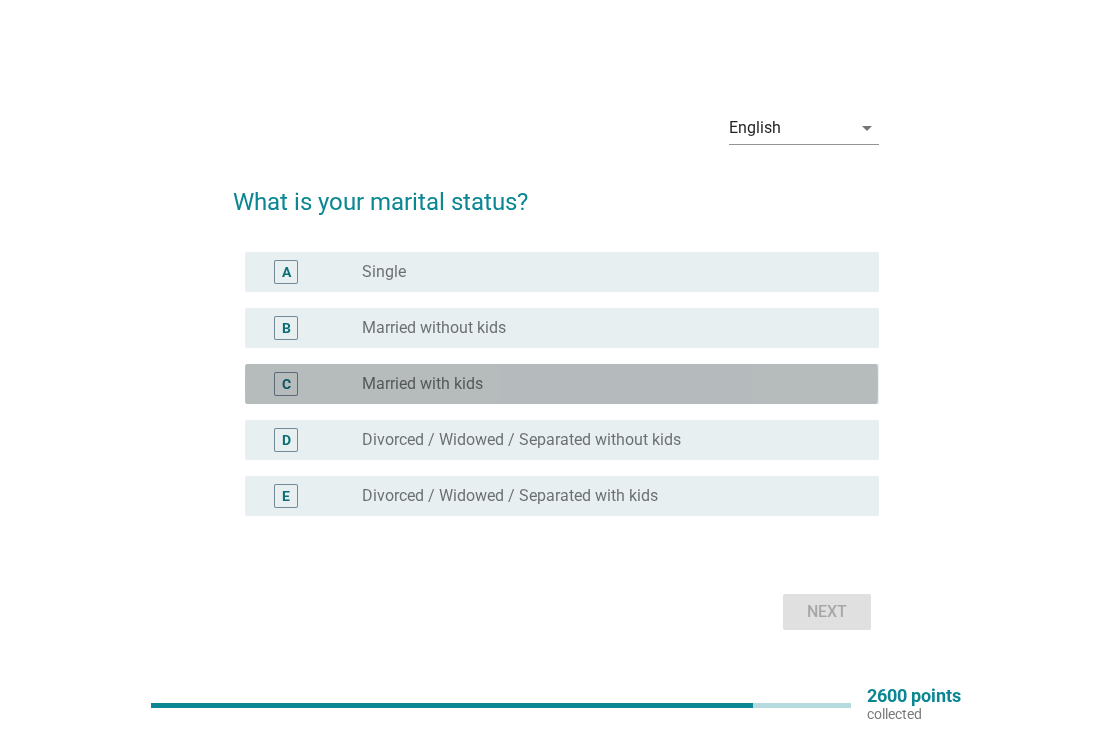 click on "radio_button_unchecked Married with kids" at bounding box center [604, 384] 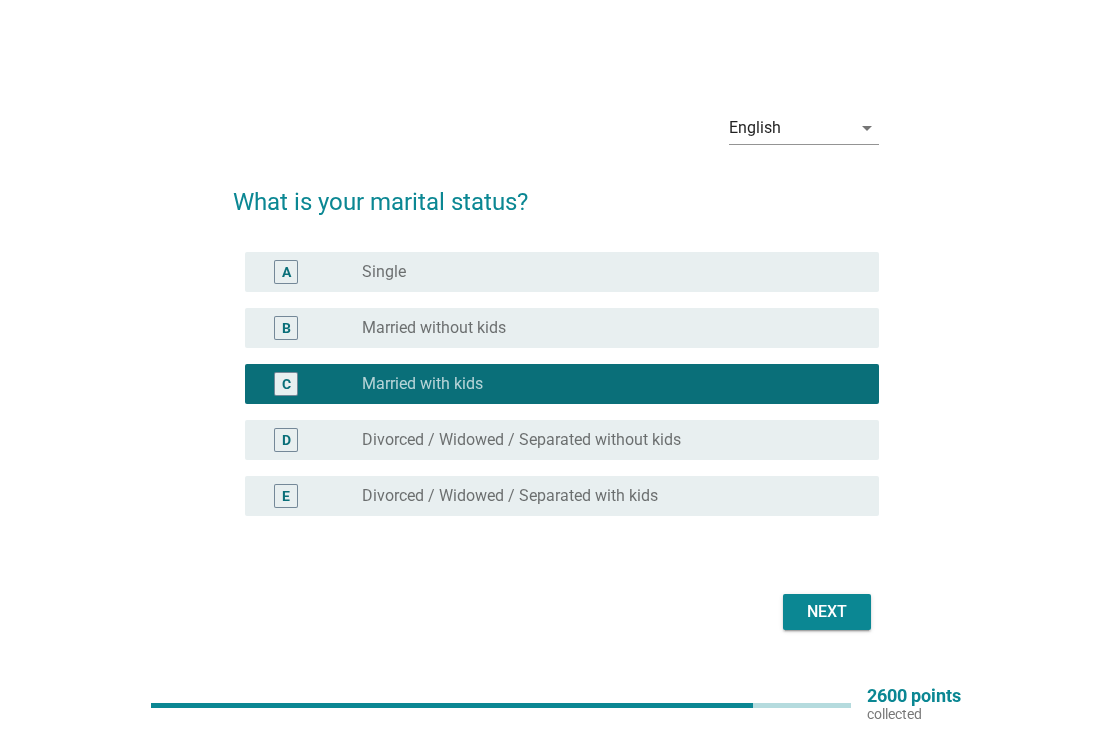 click on "Next" at bounding box center [827, 612] 